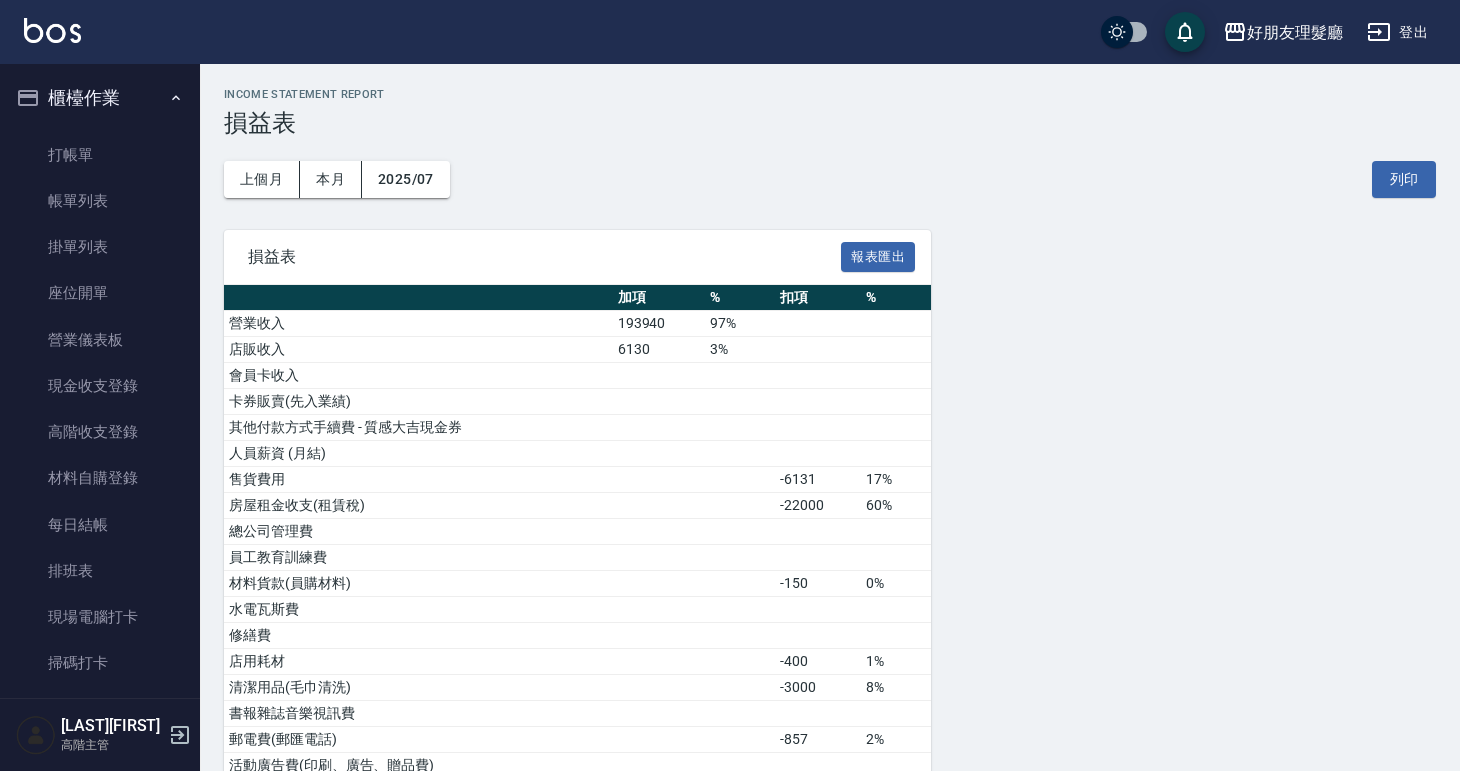 scroll, scrollTop: 0, scrollLeft: 0, axis: both 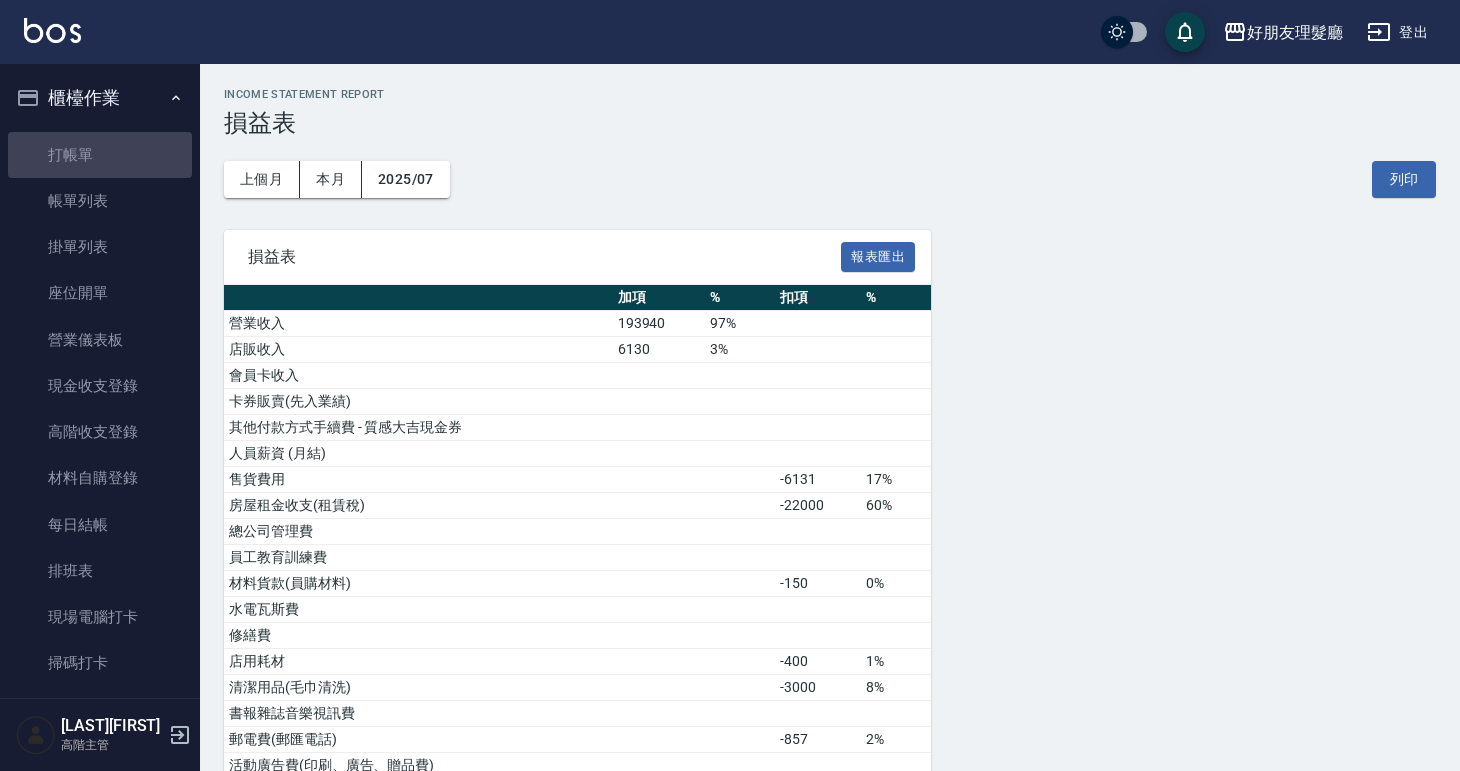 click on "打帳單" at bounding box center [100, 155] 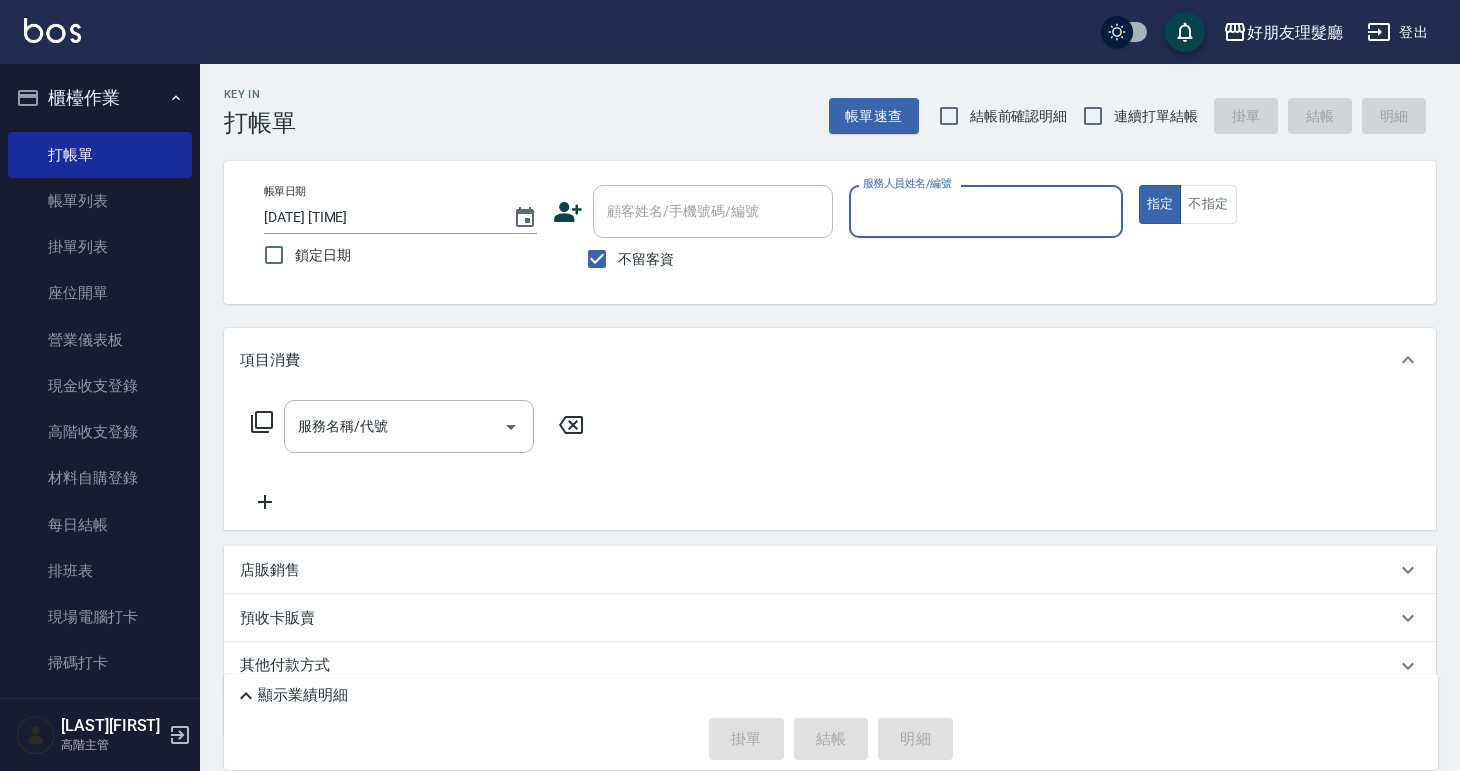 click on "服務人員姓名/編號" at bounding box center [985, 211] 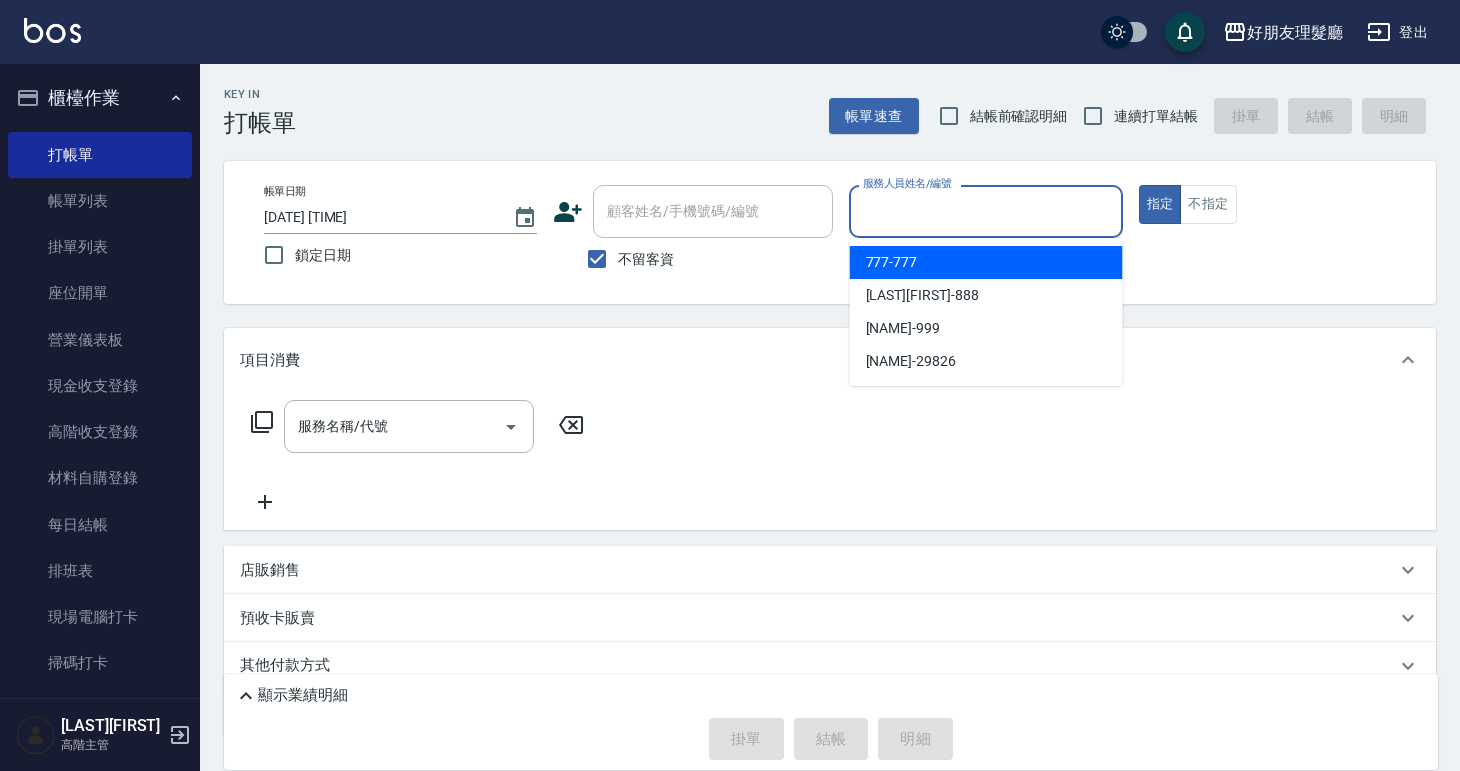 click on "[PHONE]" at bounding box center [892, 262] 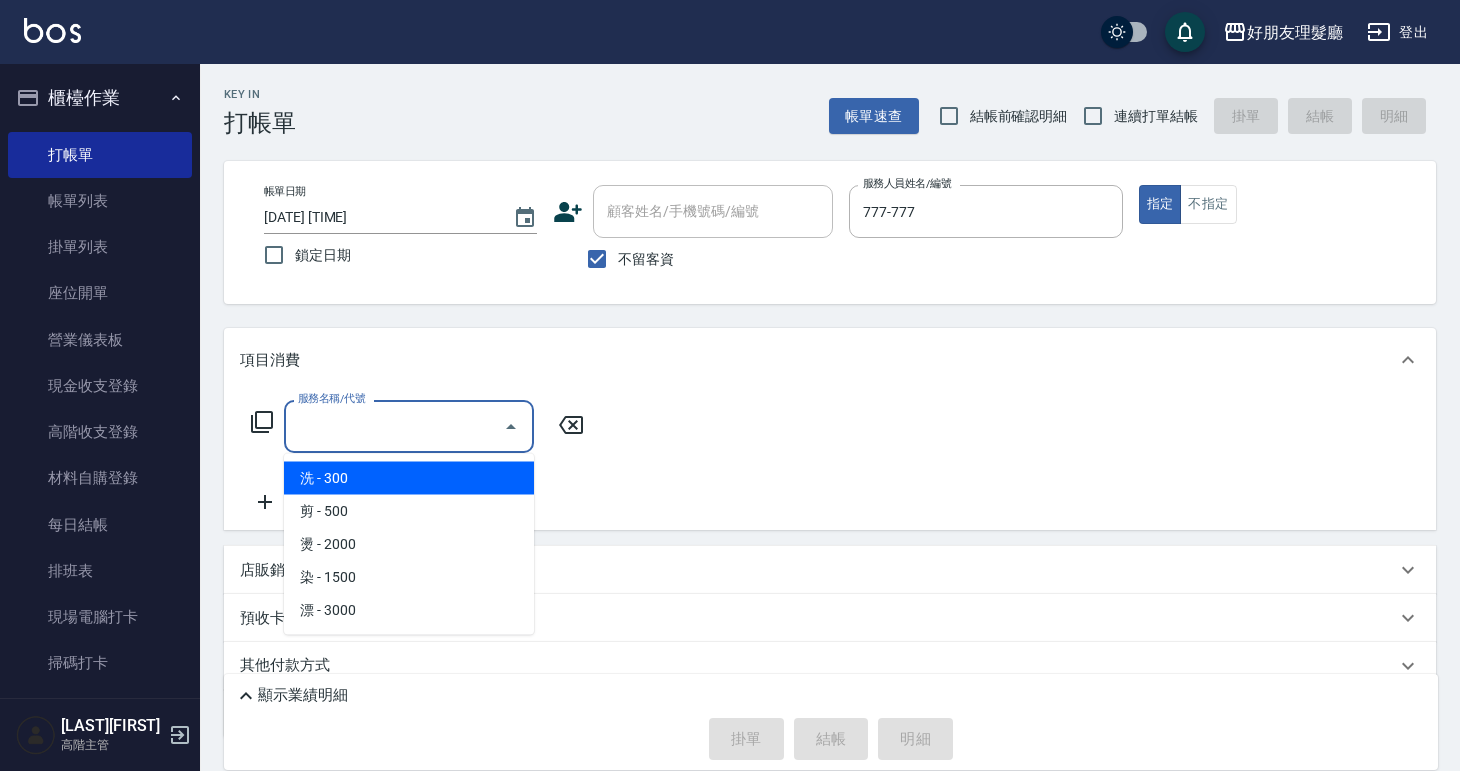 click on "服務名稱/代號" at bounding box center (394, 426) 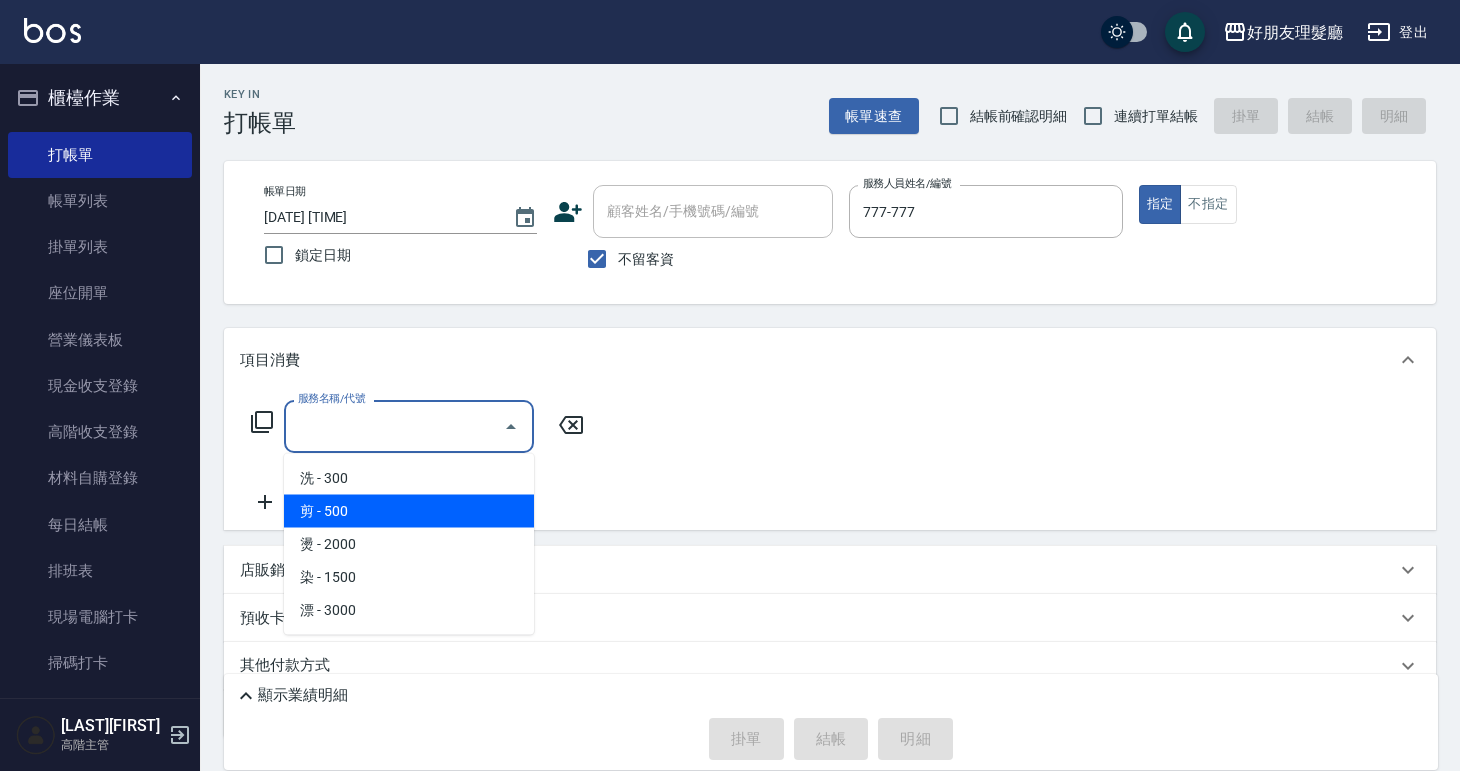 click on "剪 - 500" at bounding box center (409, 511) 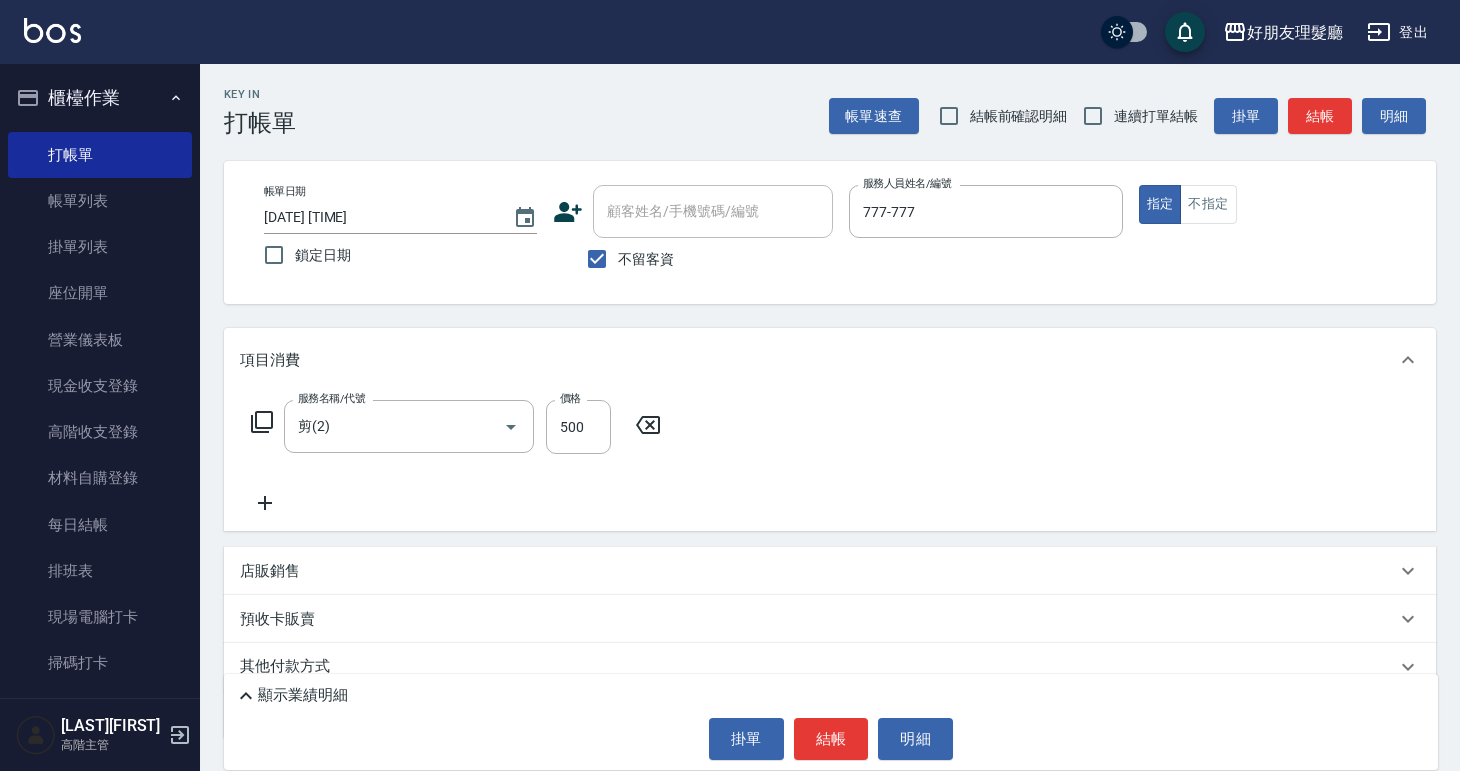 click 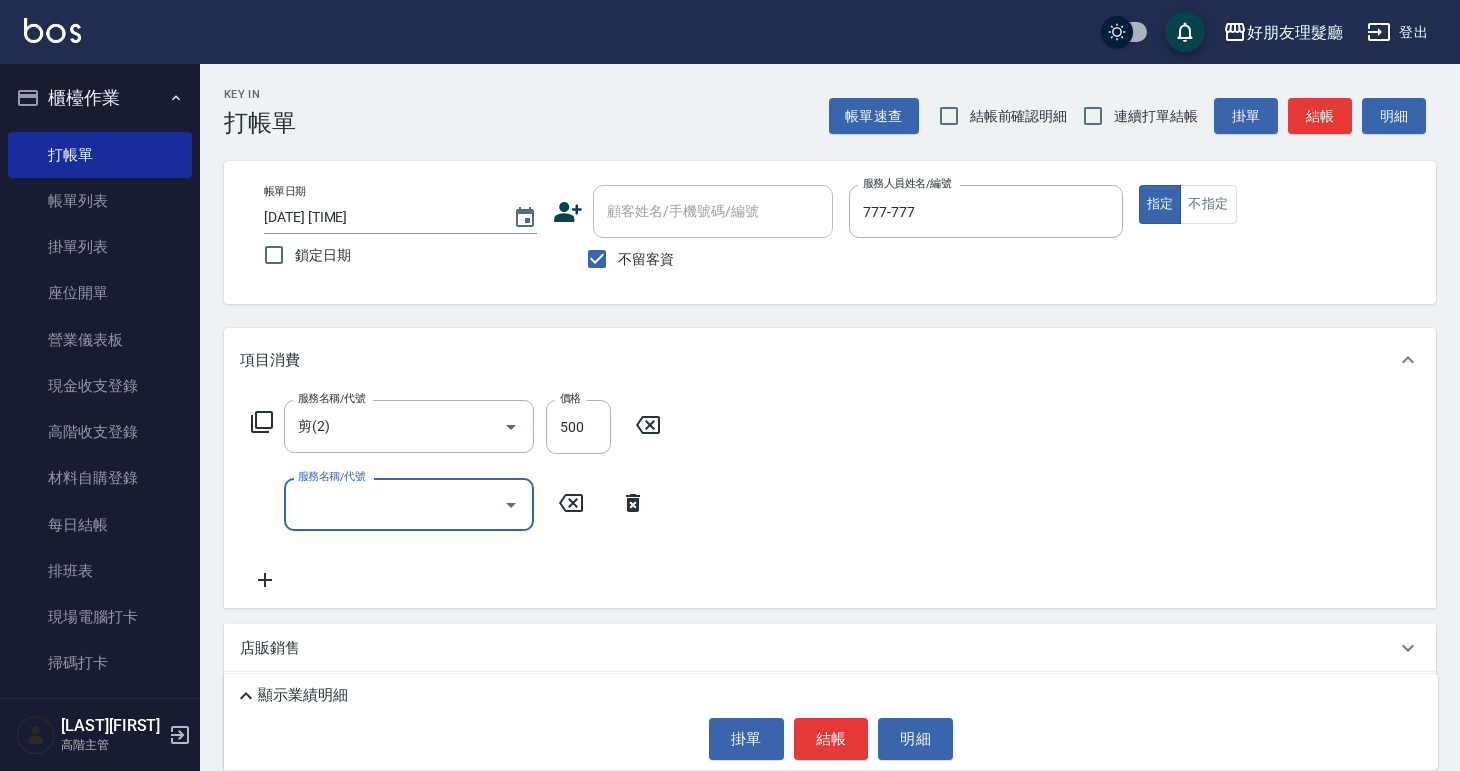 click on "服務名稱/代號" at bounding box center [394, 504] 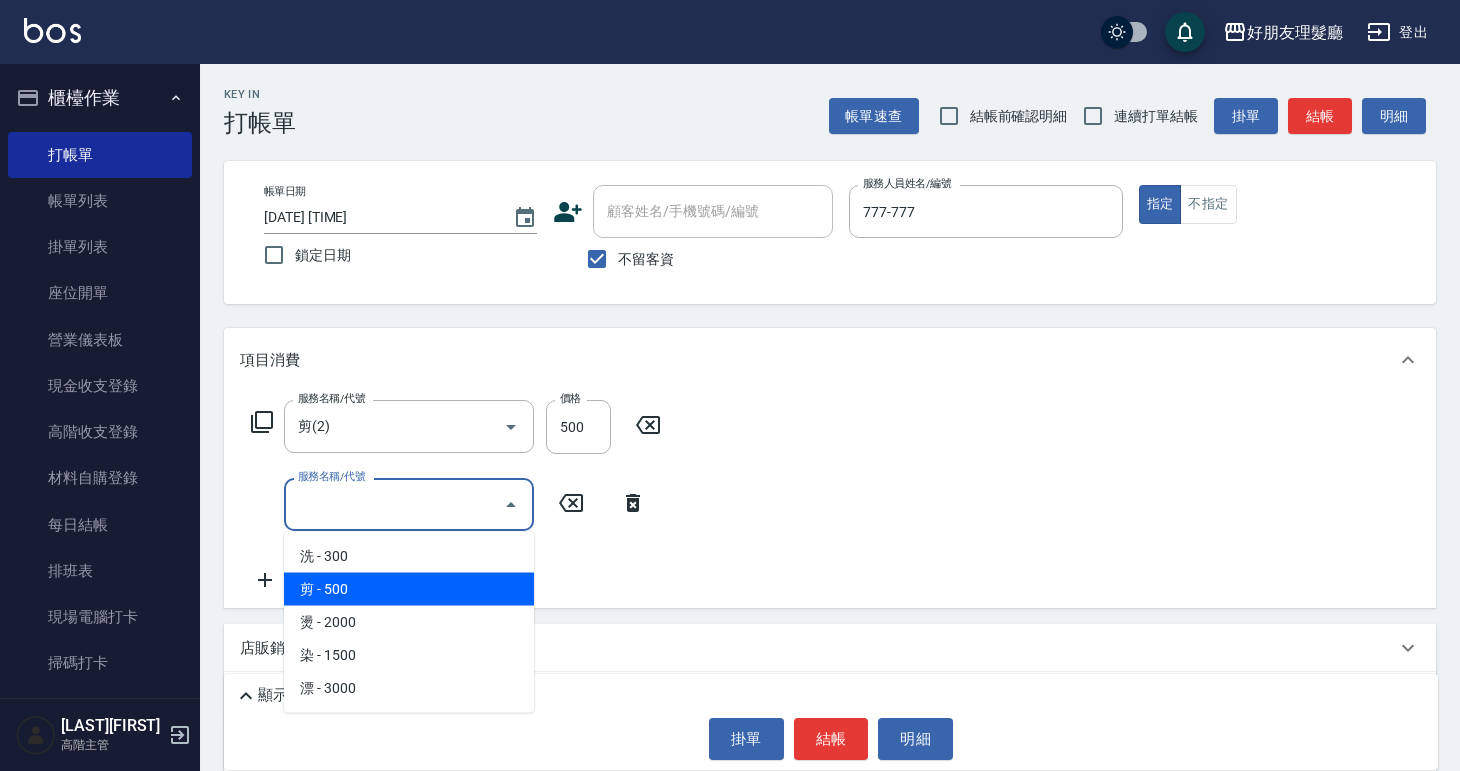 click on "剪 - 500" at bounding box center [409, 589] 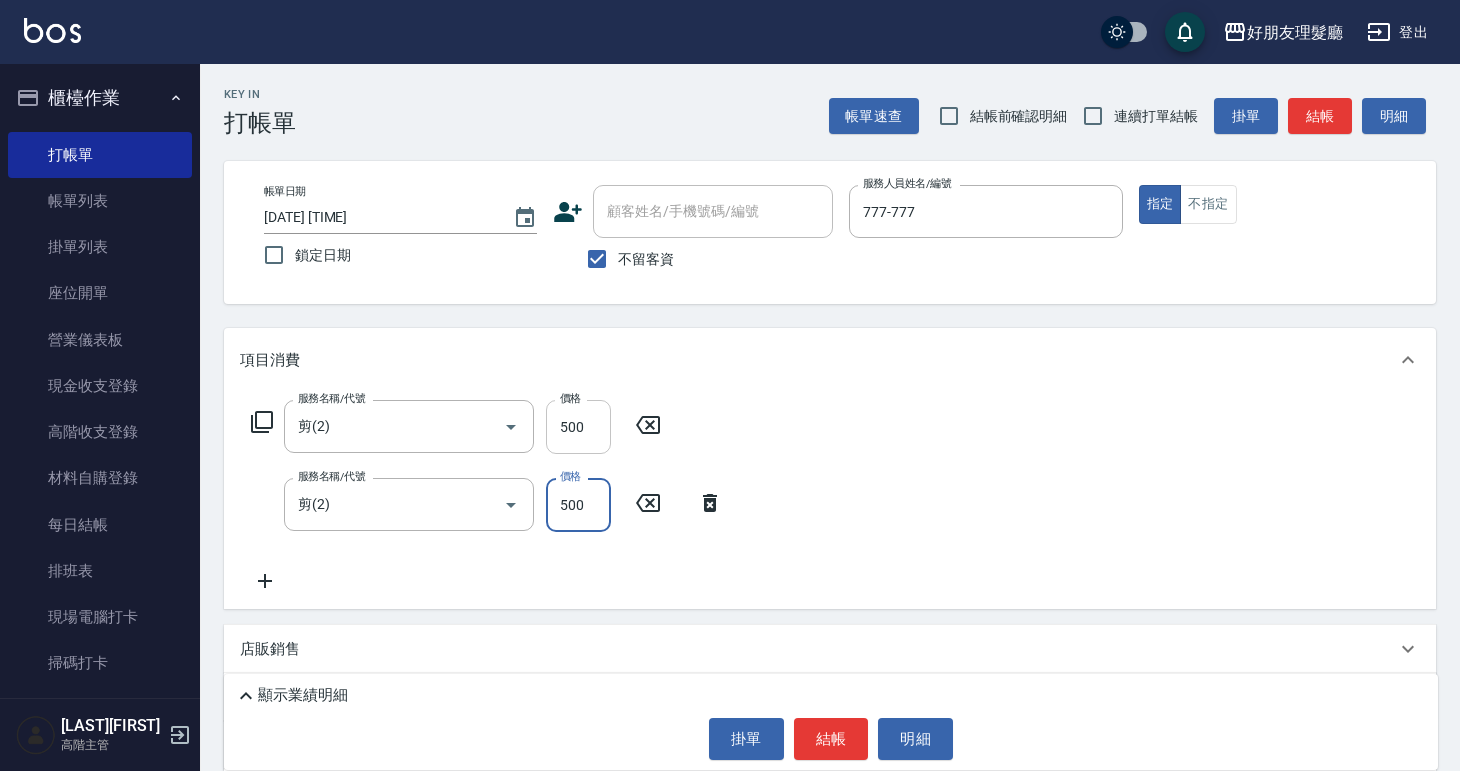 click on "500" at bounding box center [578, 427] 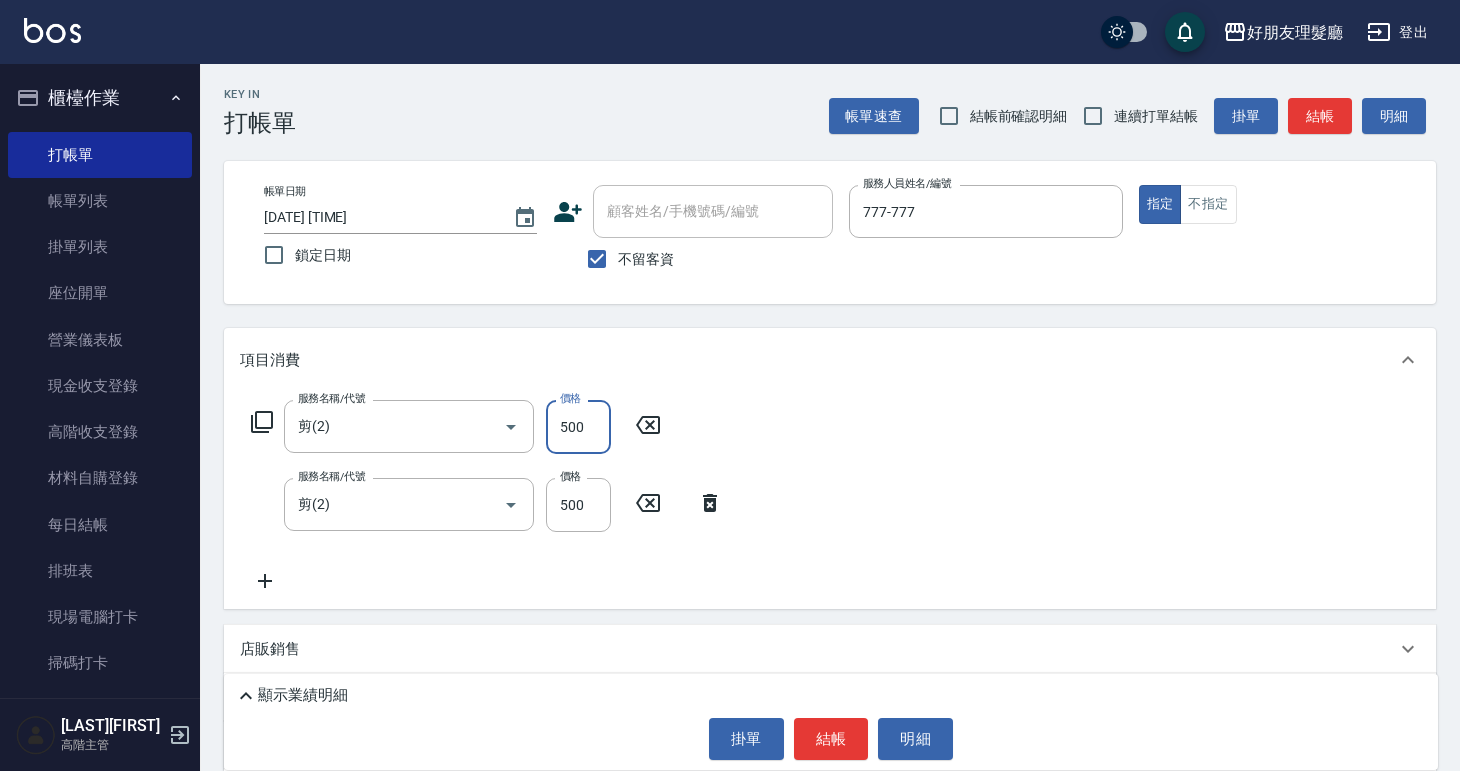 click on "500" at bounding box center [578, 427] 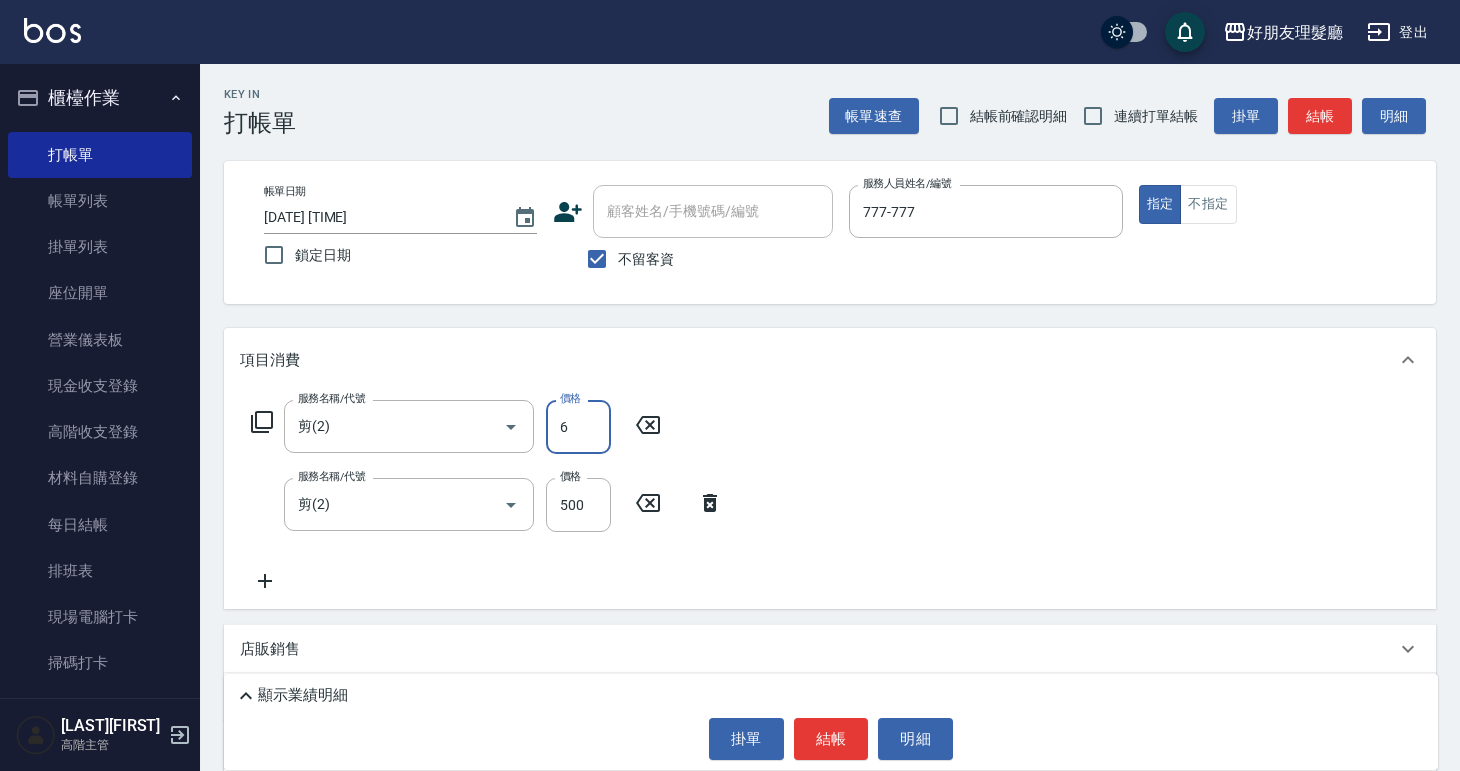 type on "600" 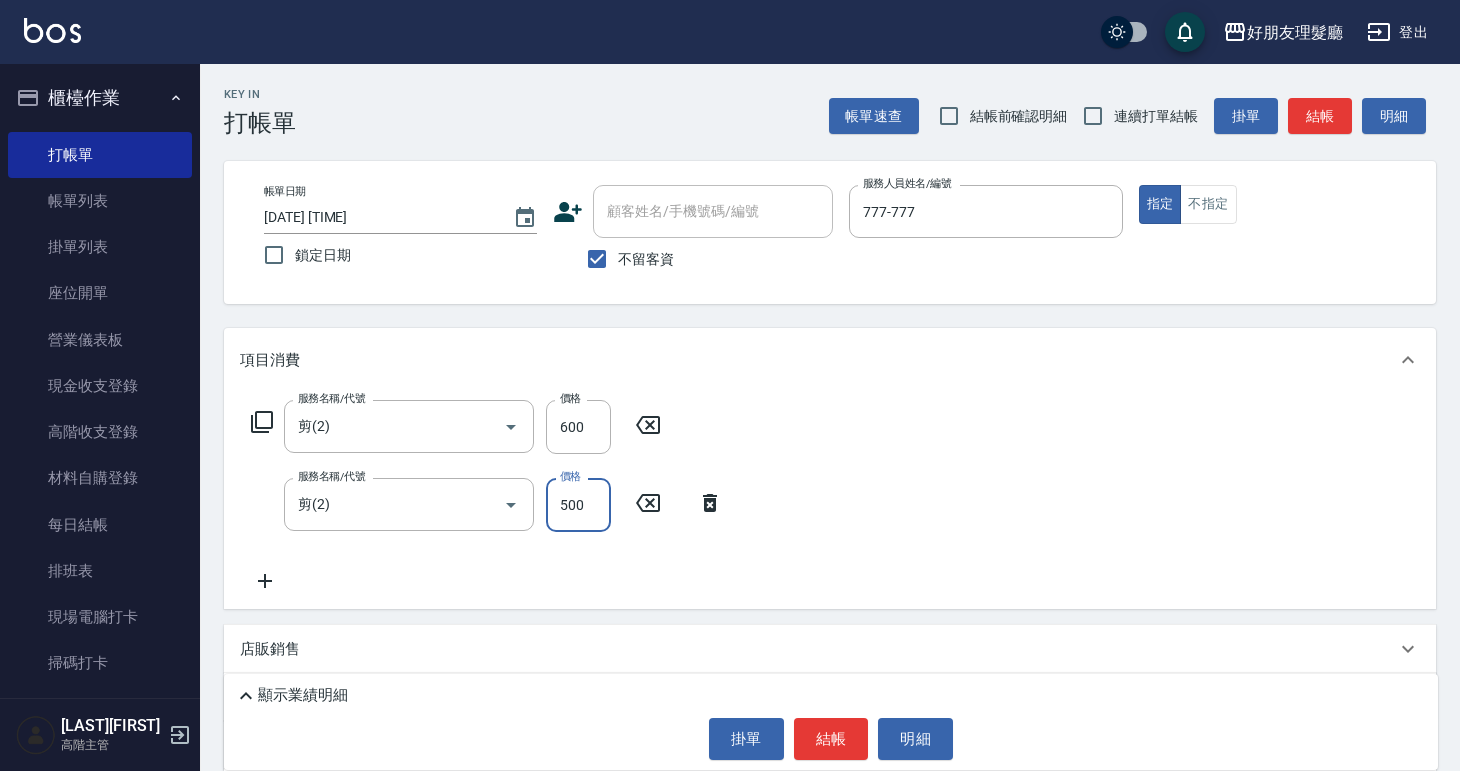 click on "500" at bounding box center (578, 505) 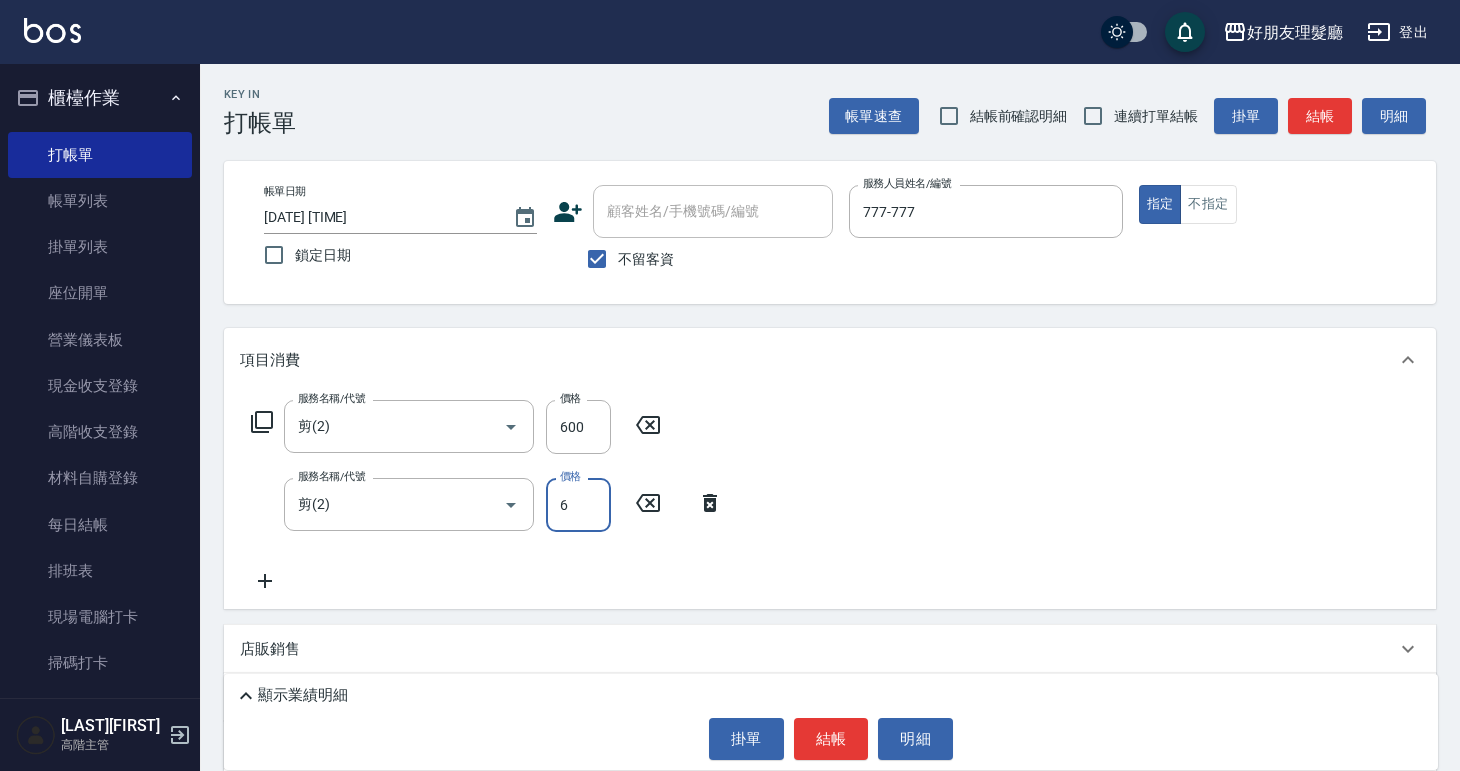 type on "600" 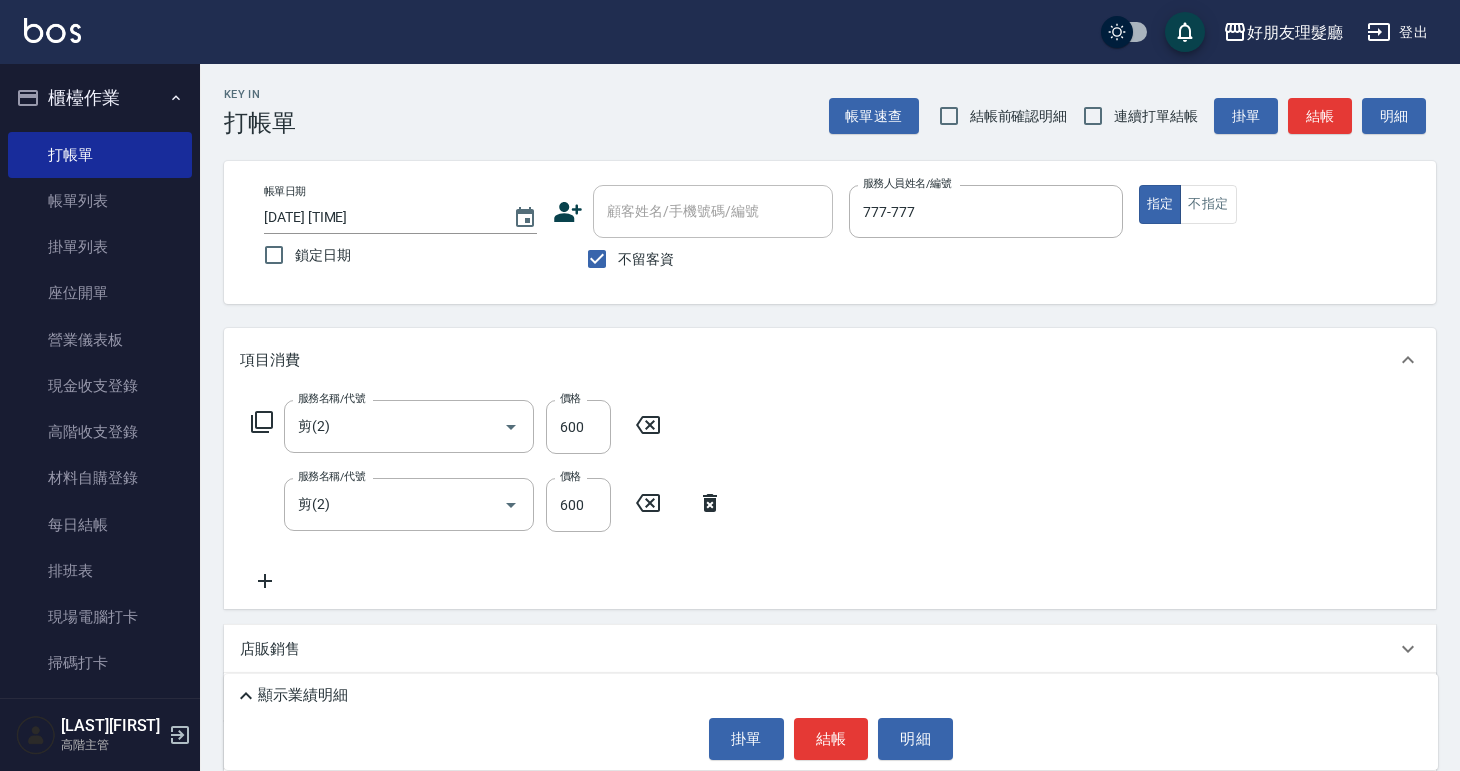 click 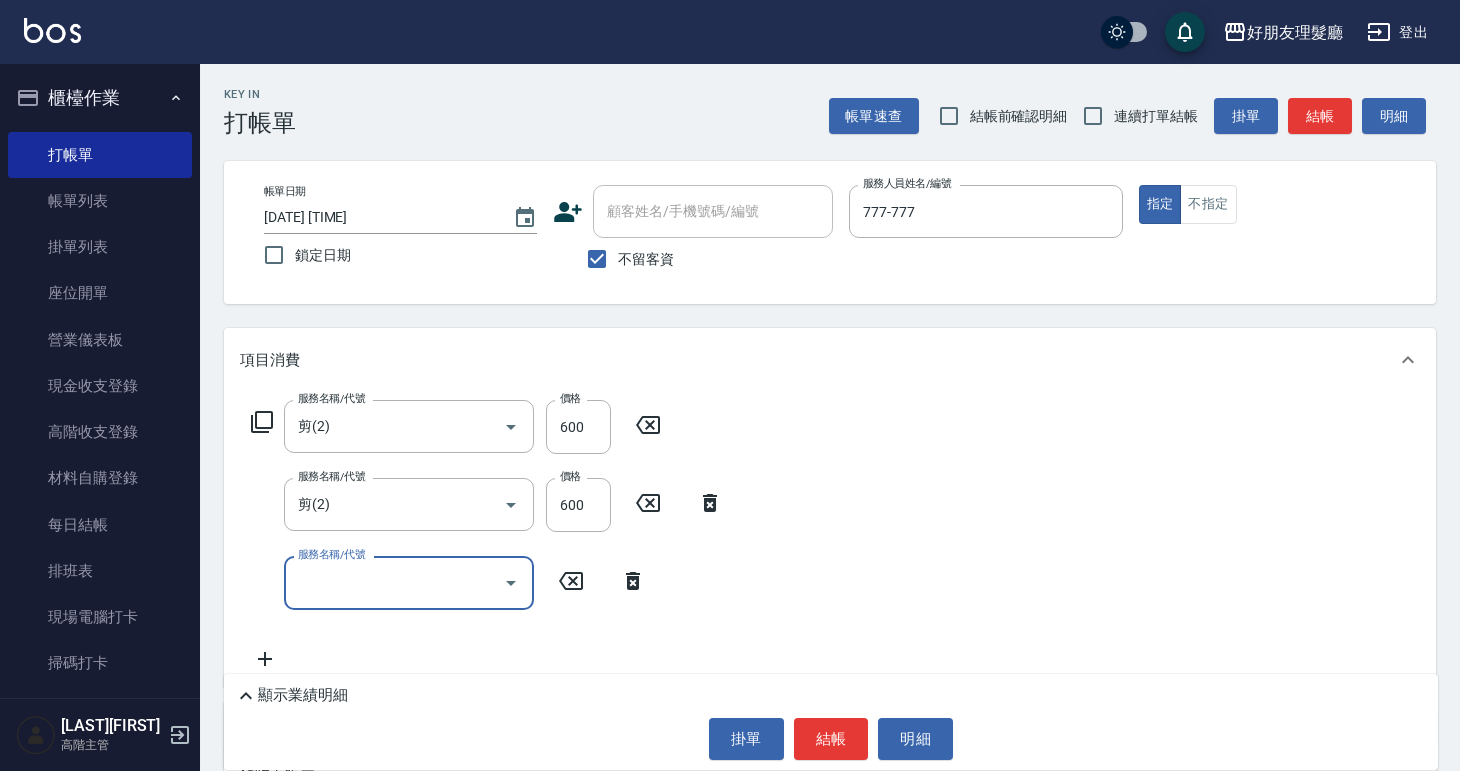 click on "服務名稱/代號" at bounding box center [394, 582] 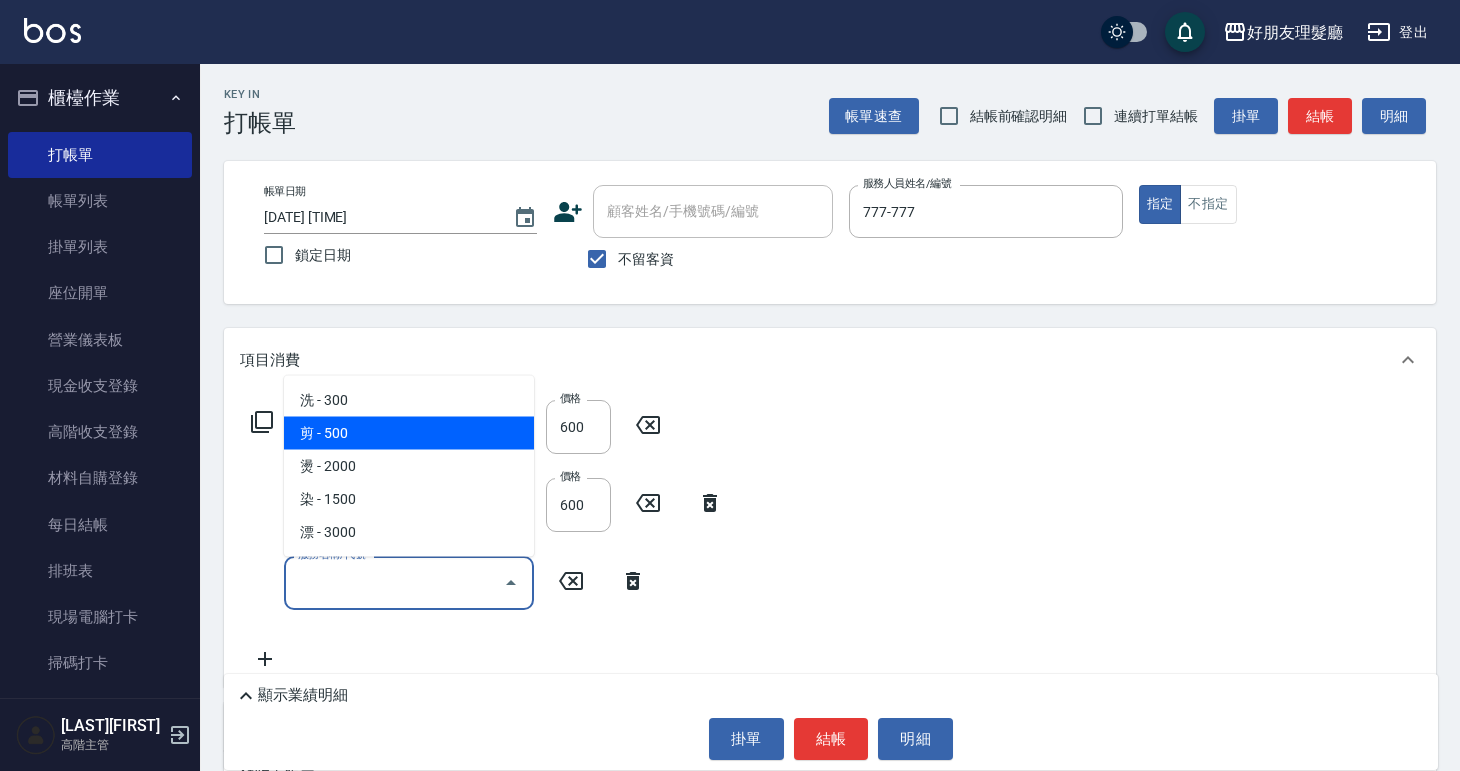 click on "剪 - 500" at bounding box center (409, 433) 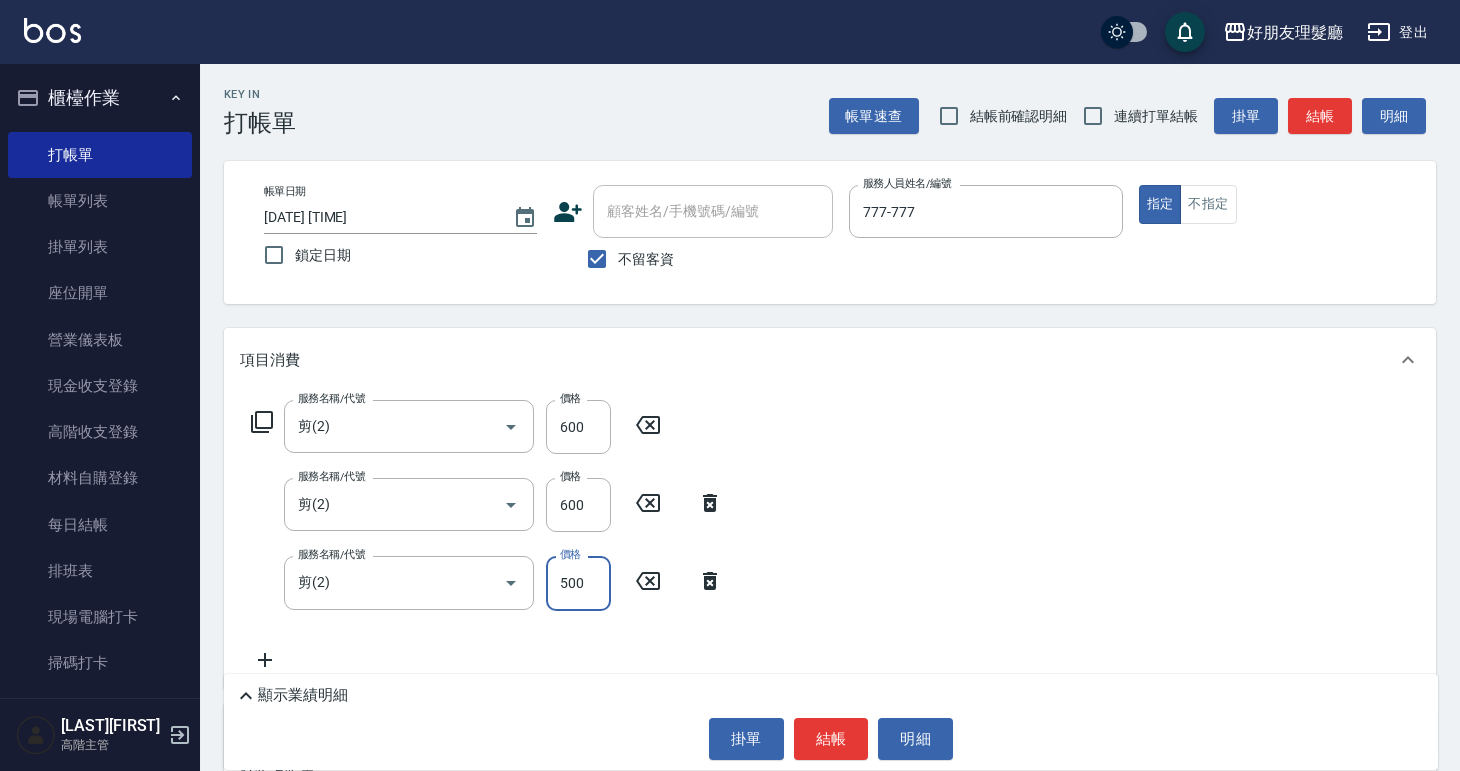 click on "500" at bounding box center [578, 583] 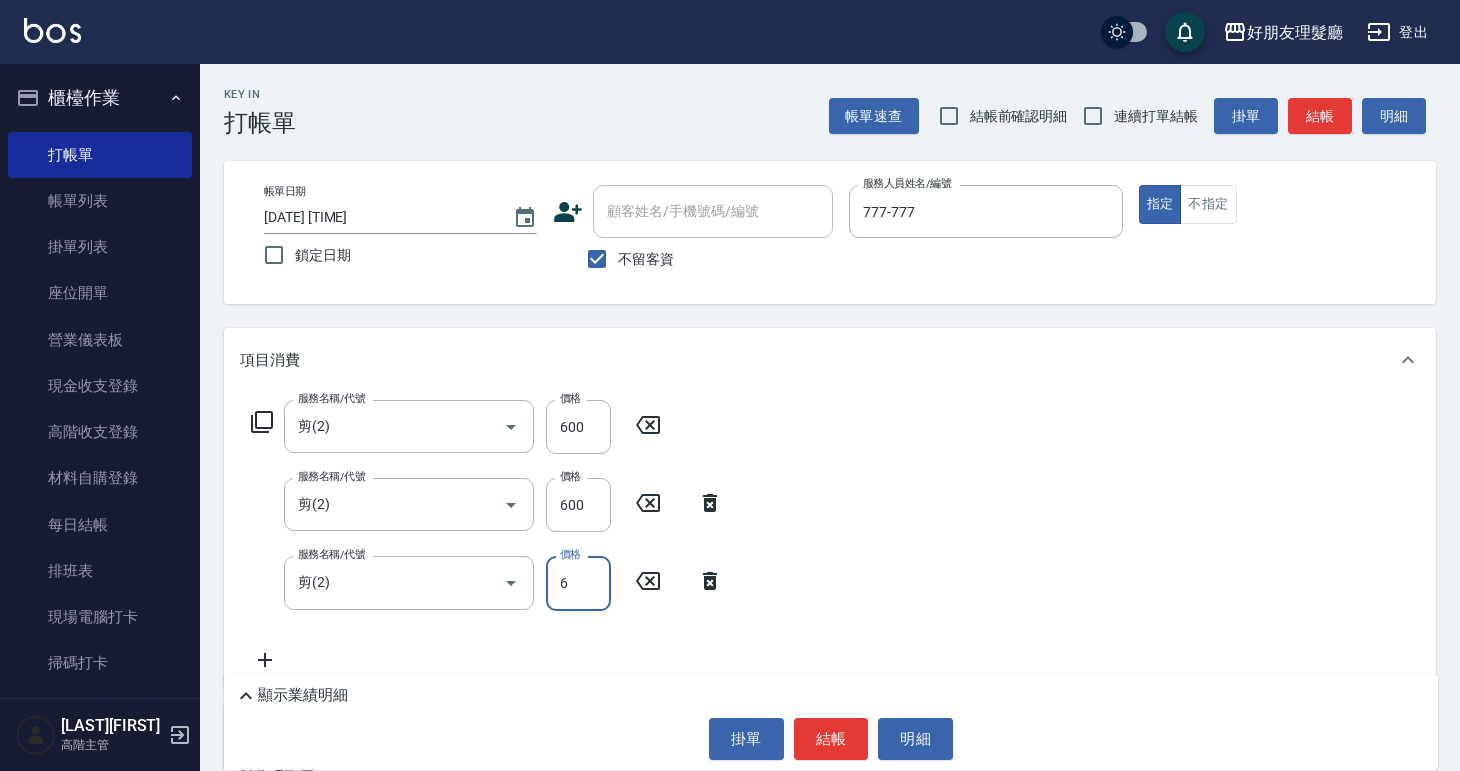 type on "600" 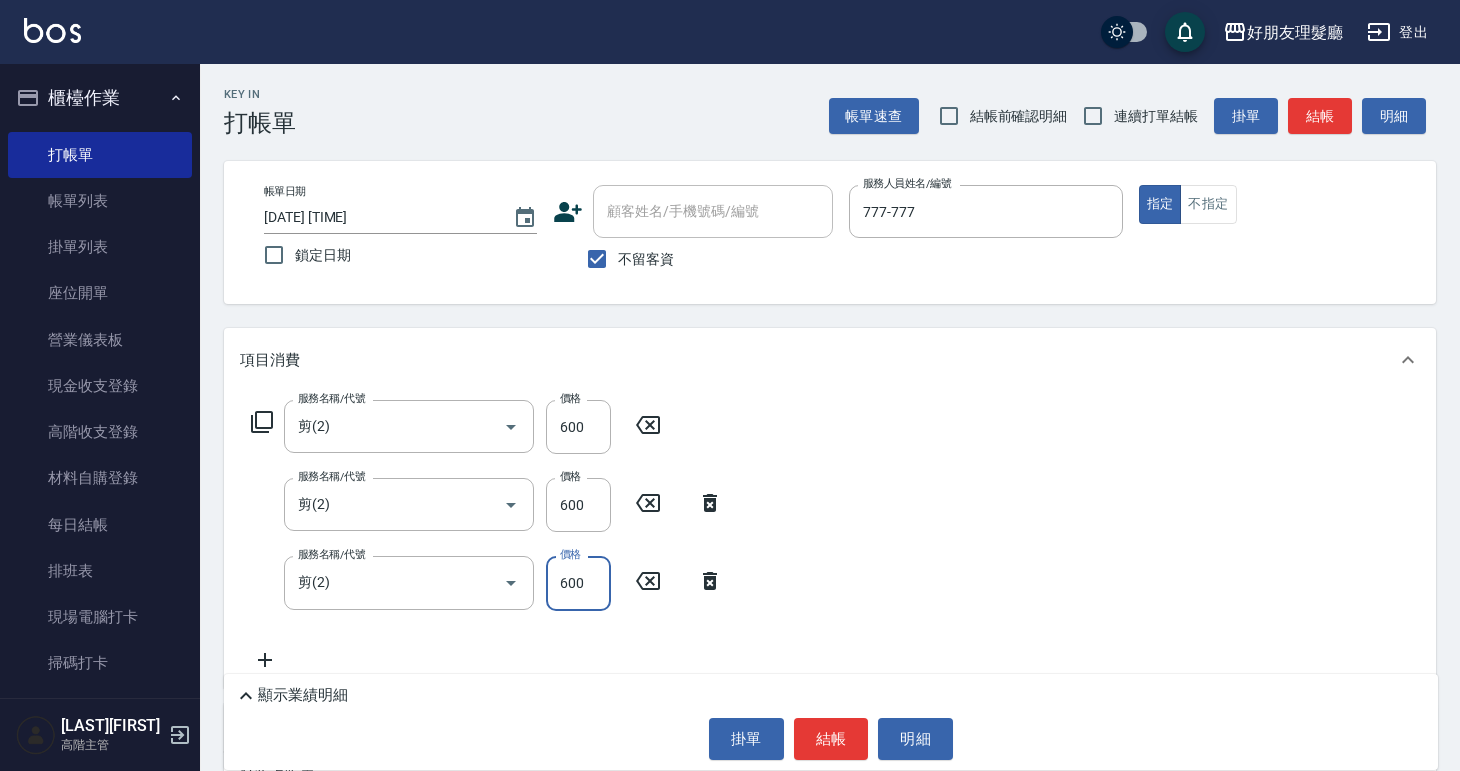 click on "服務名稱/代號 剪(2) 服務名稱/代號 價格 600 價格 服務名稱/代號 剪(2) 服務名稱/代號 價格 600 價格 服務名稱/代號 剪(2) 服務名稱/代號 價格 600 價格" at bounding box center [830, 539] 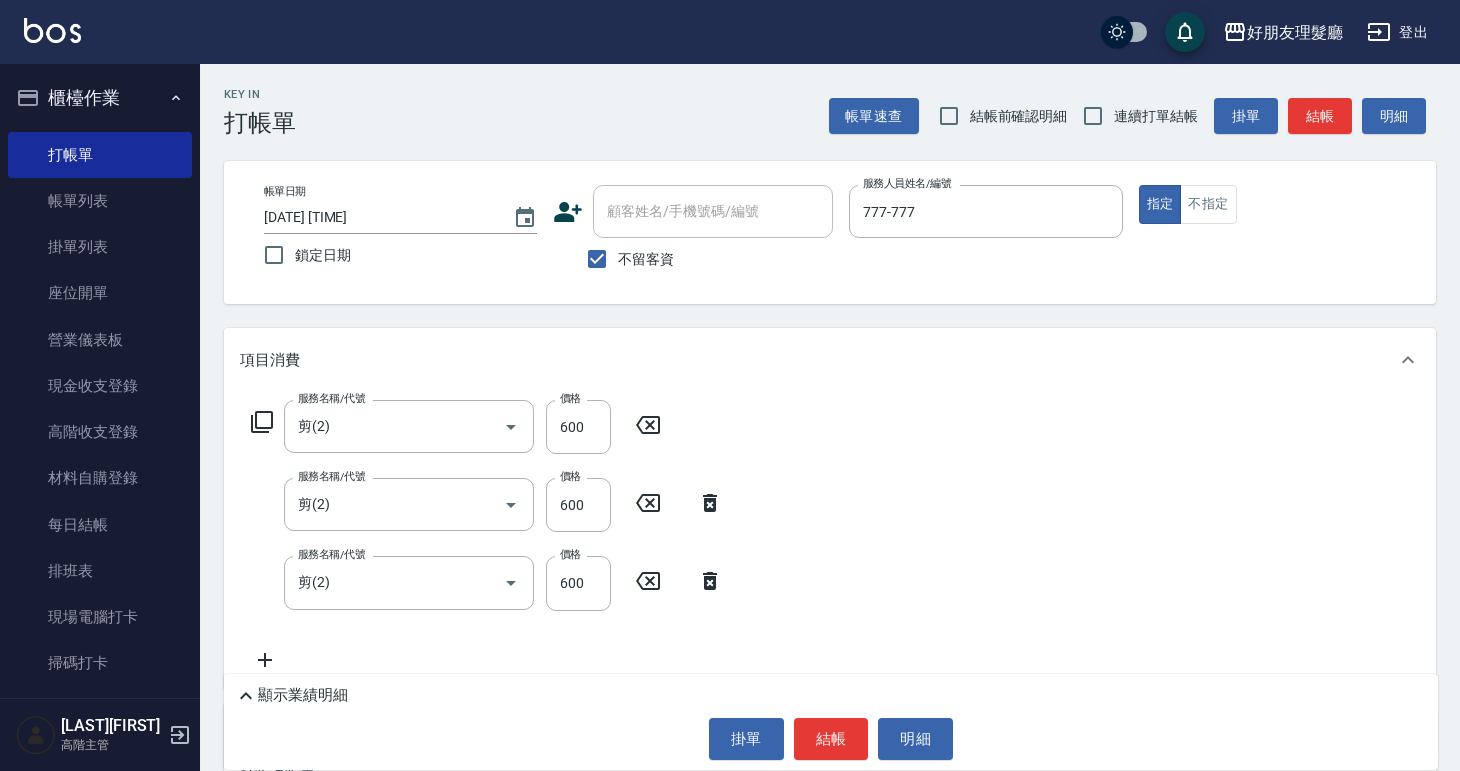 click 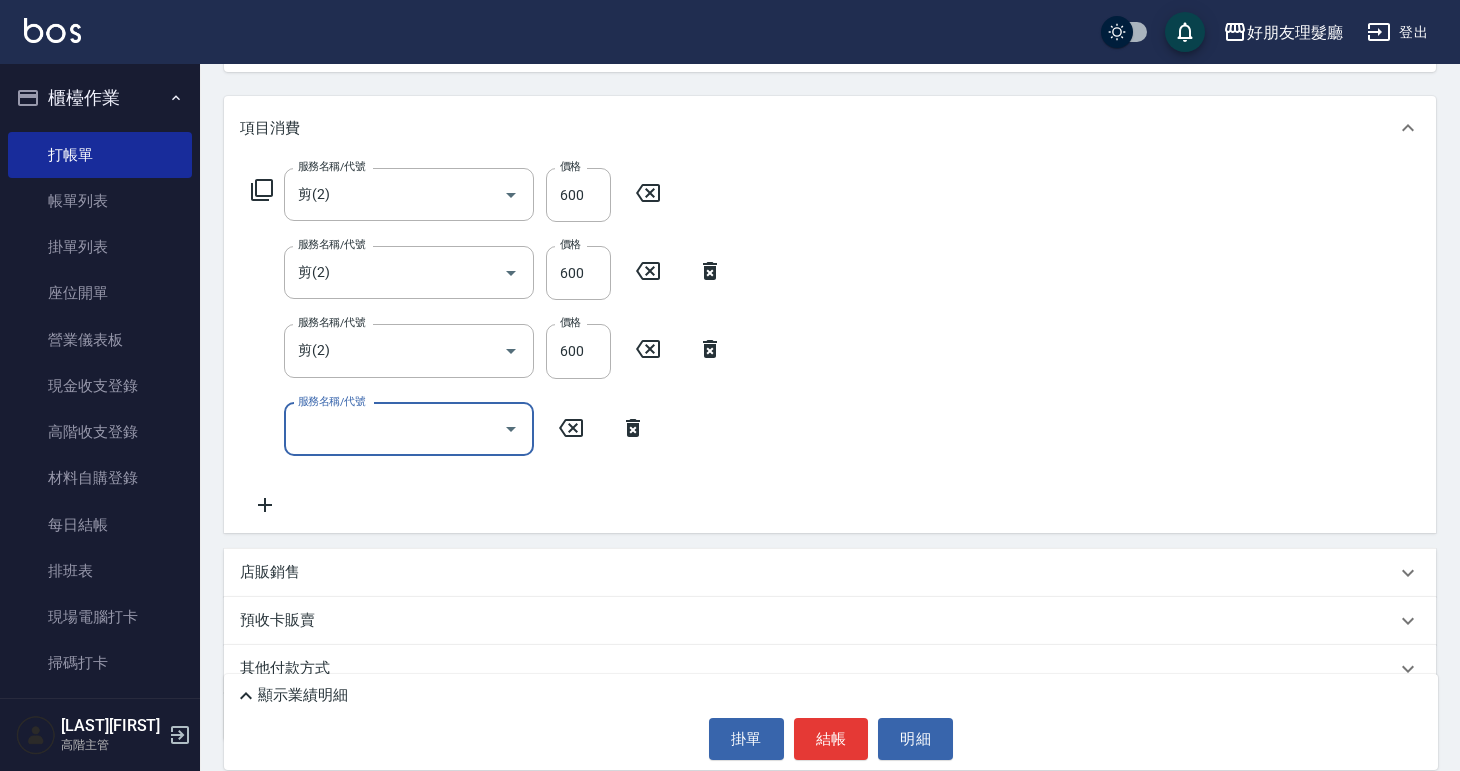 scroll, scrollTop: 264, scrollLeft: 0, axis: vertical 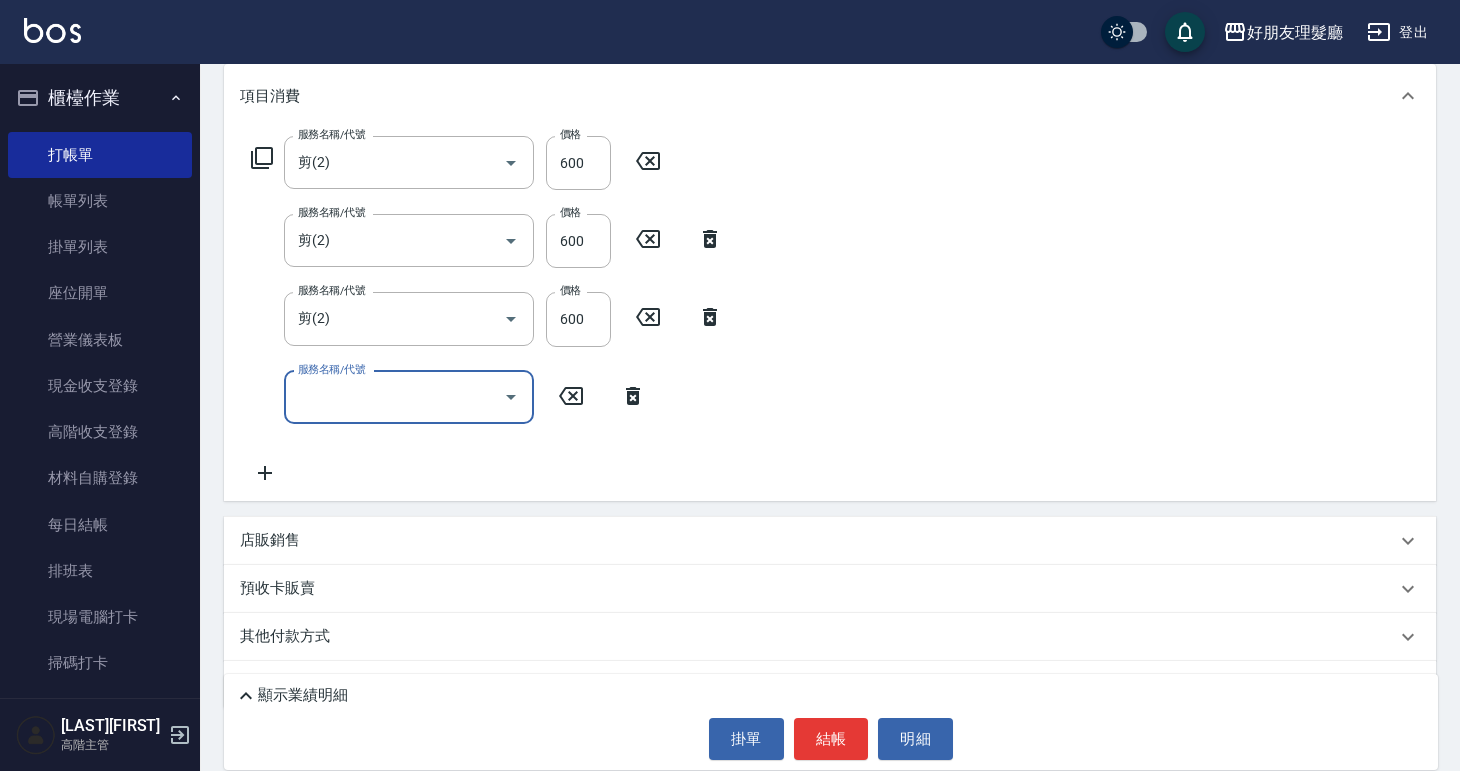 click on "服務名稱/代號" at bounding box center (394, 397) 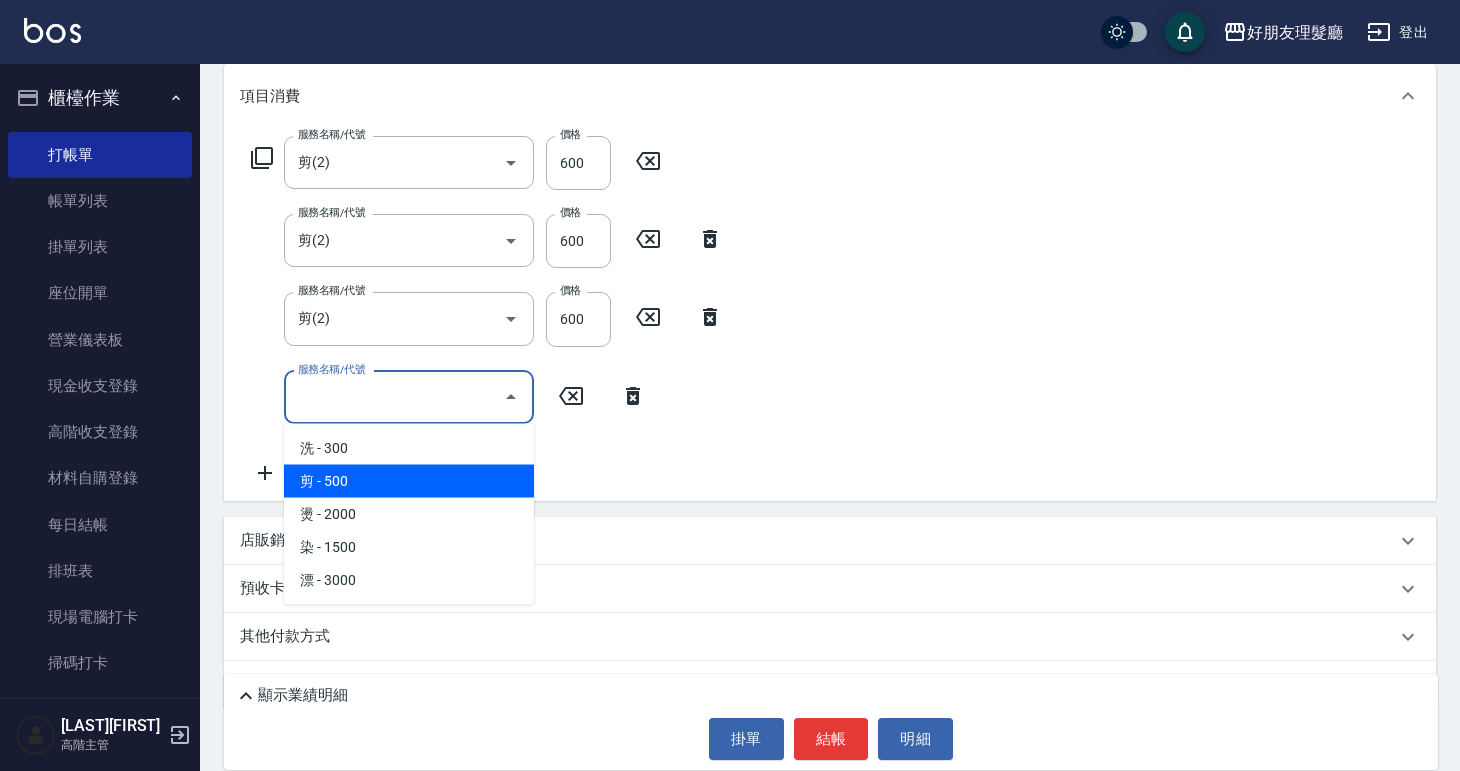 click on "剪 - 500" at bounding box center [409, 481] 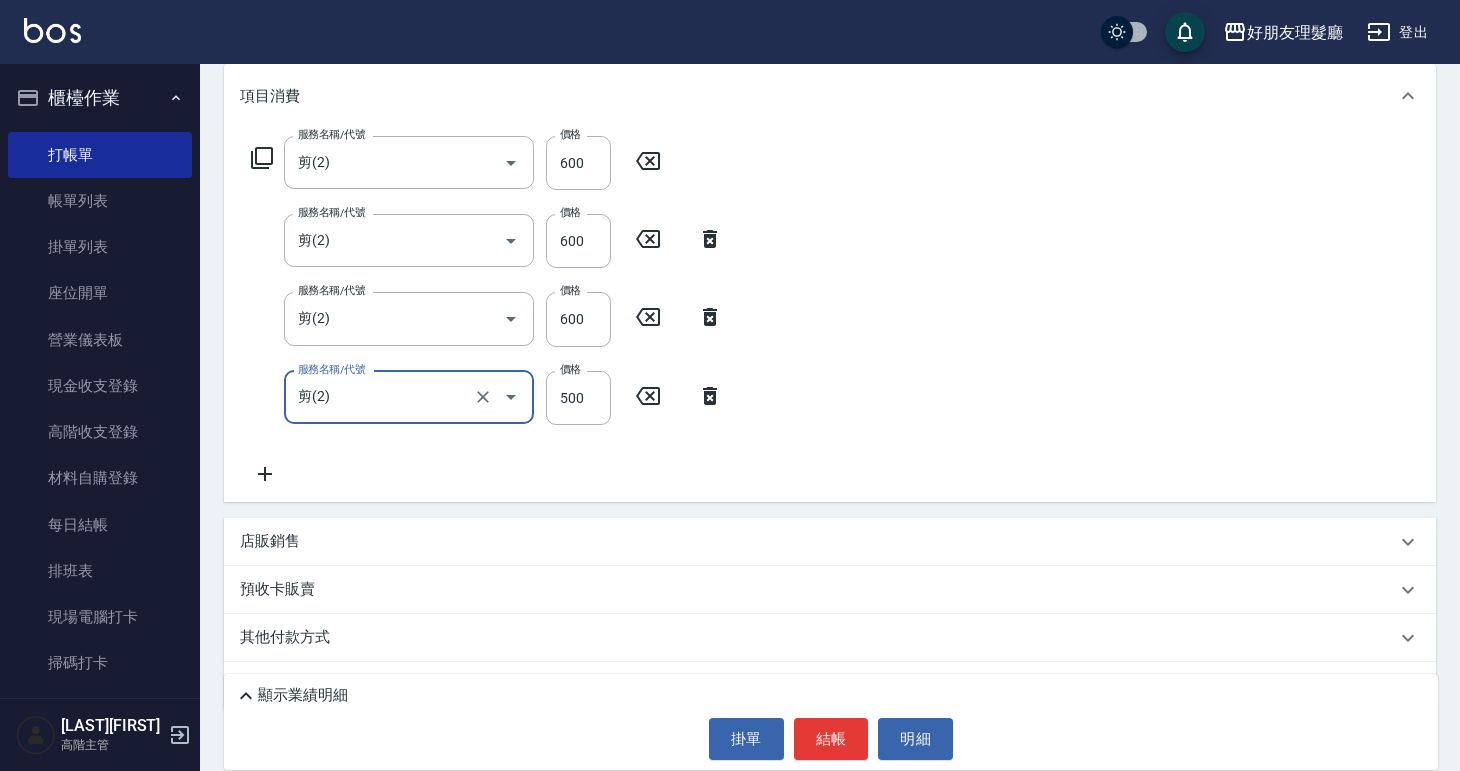 click 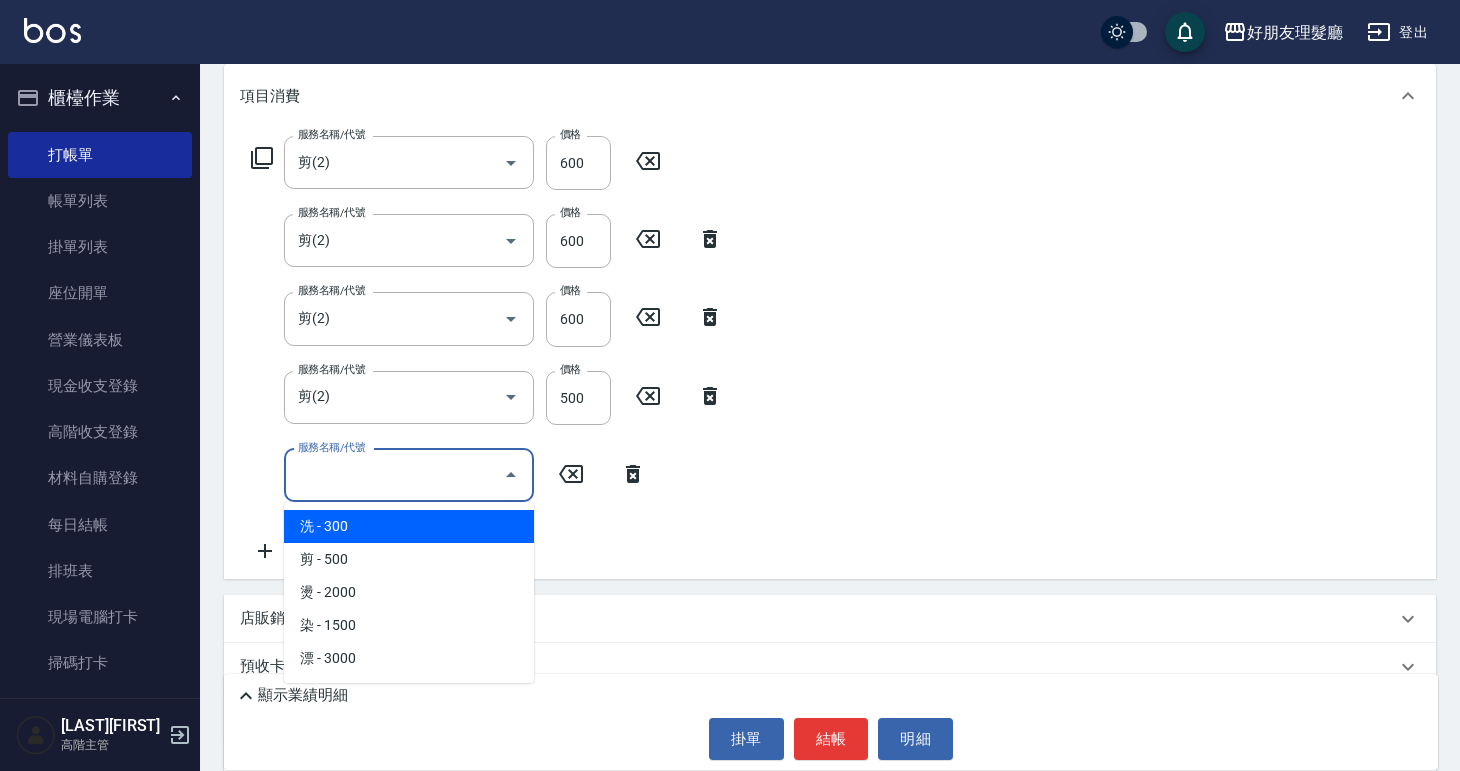 click on "服務名稱/代號" at bounding box center [394, 475] 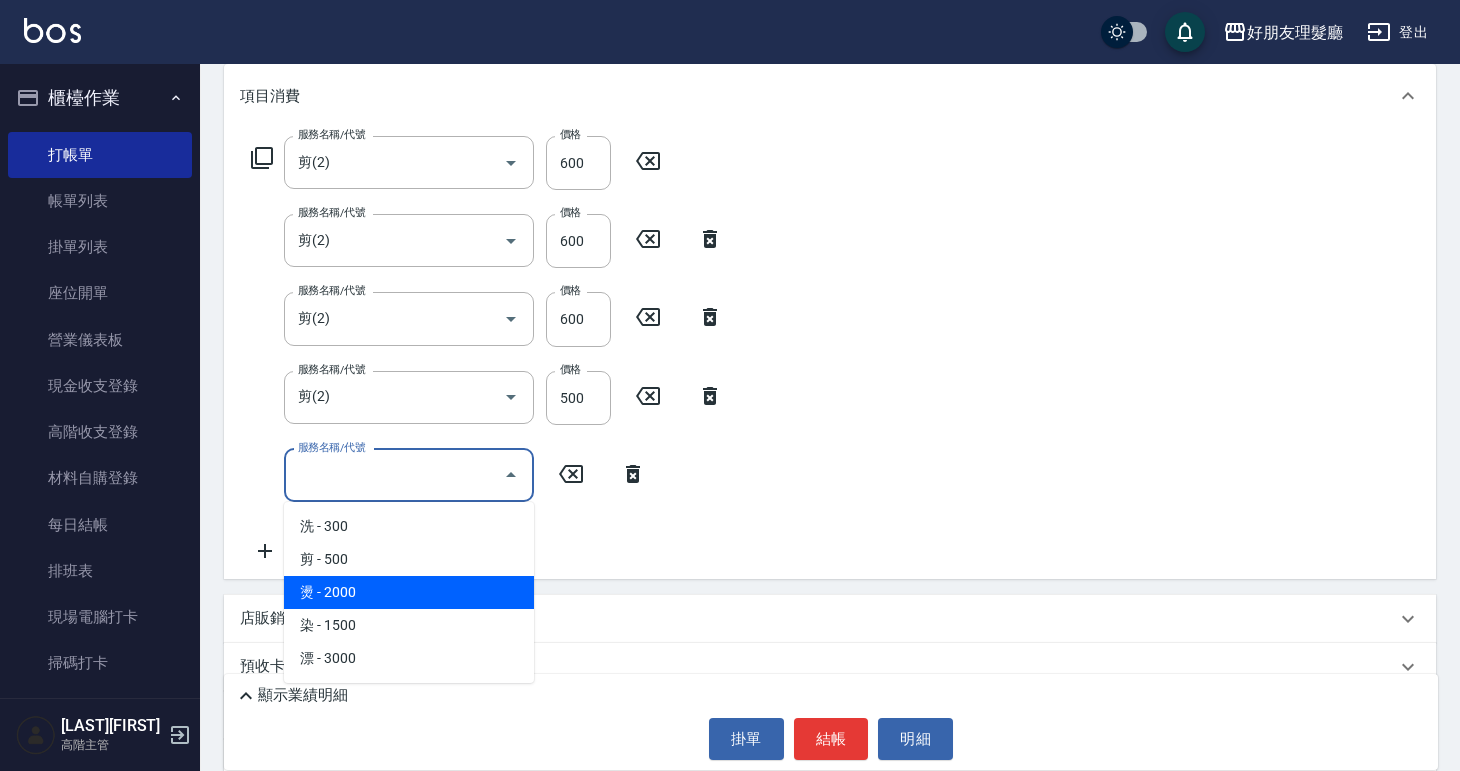 click on "燙 - 2000" at bounding box center (409, 592) 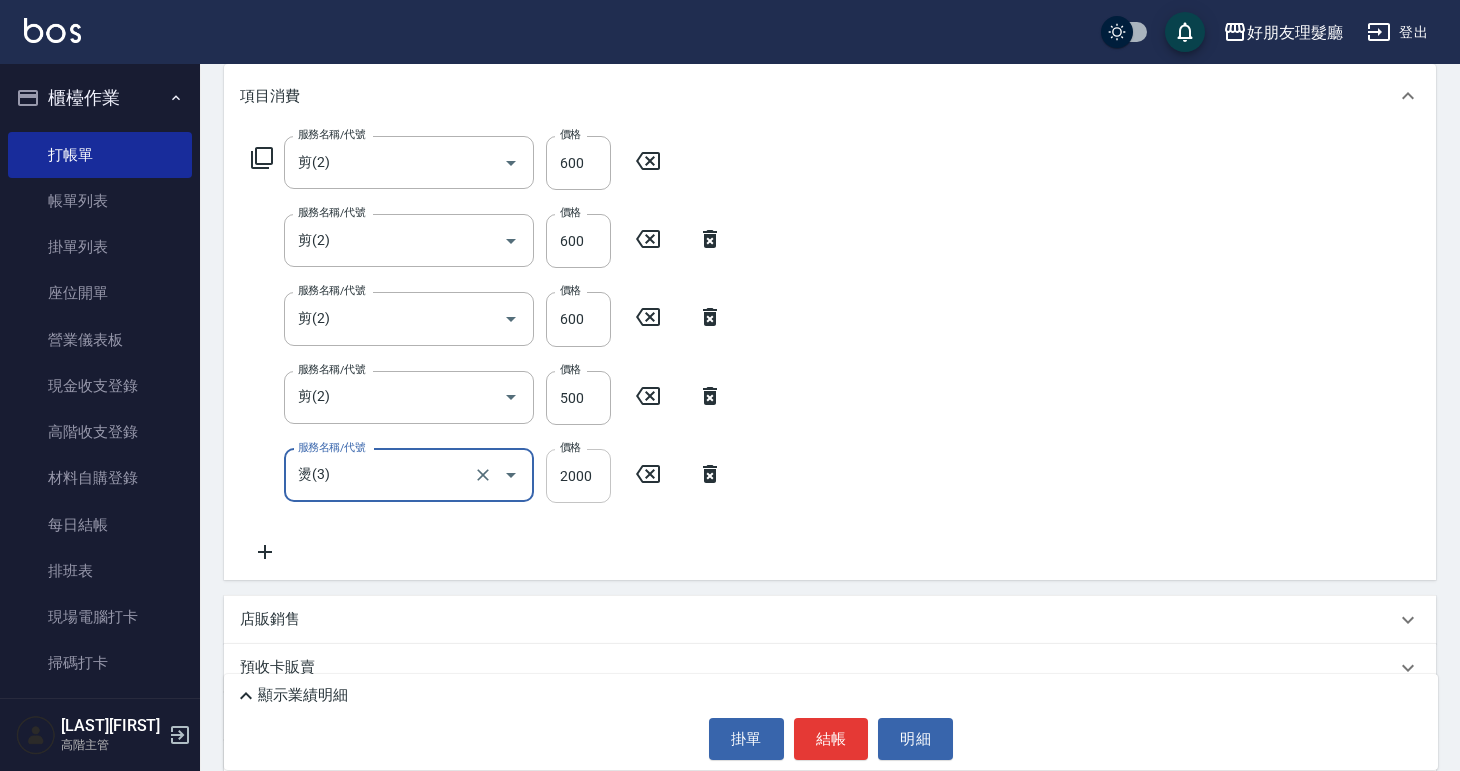 click on "2000" at bounding box center (578, 476) 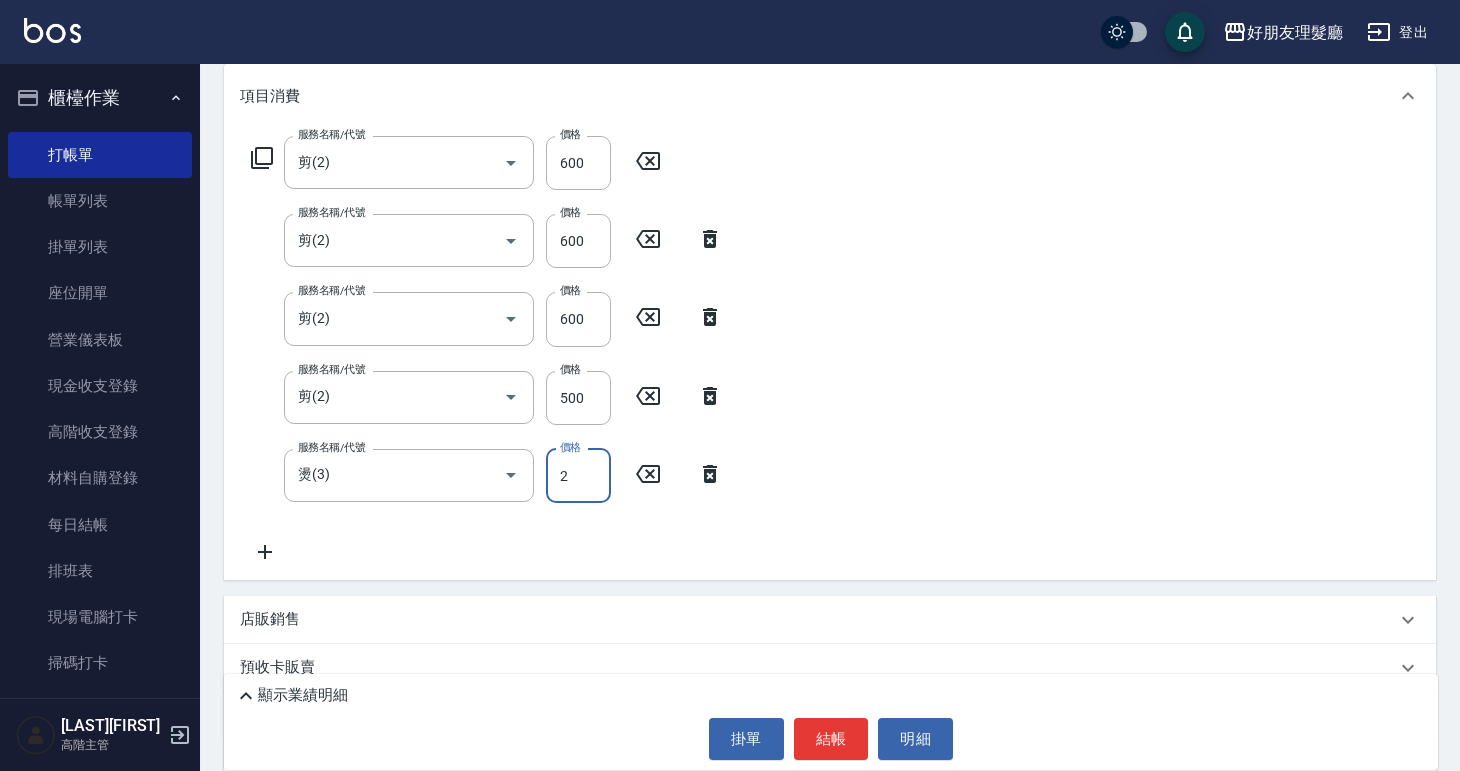 type on "2500" 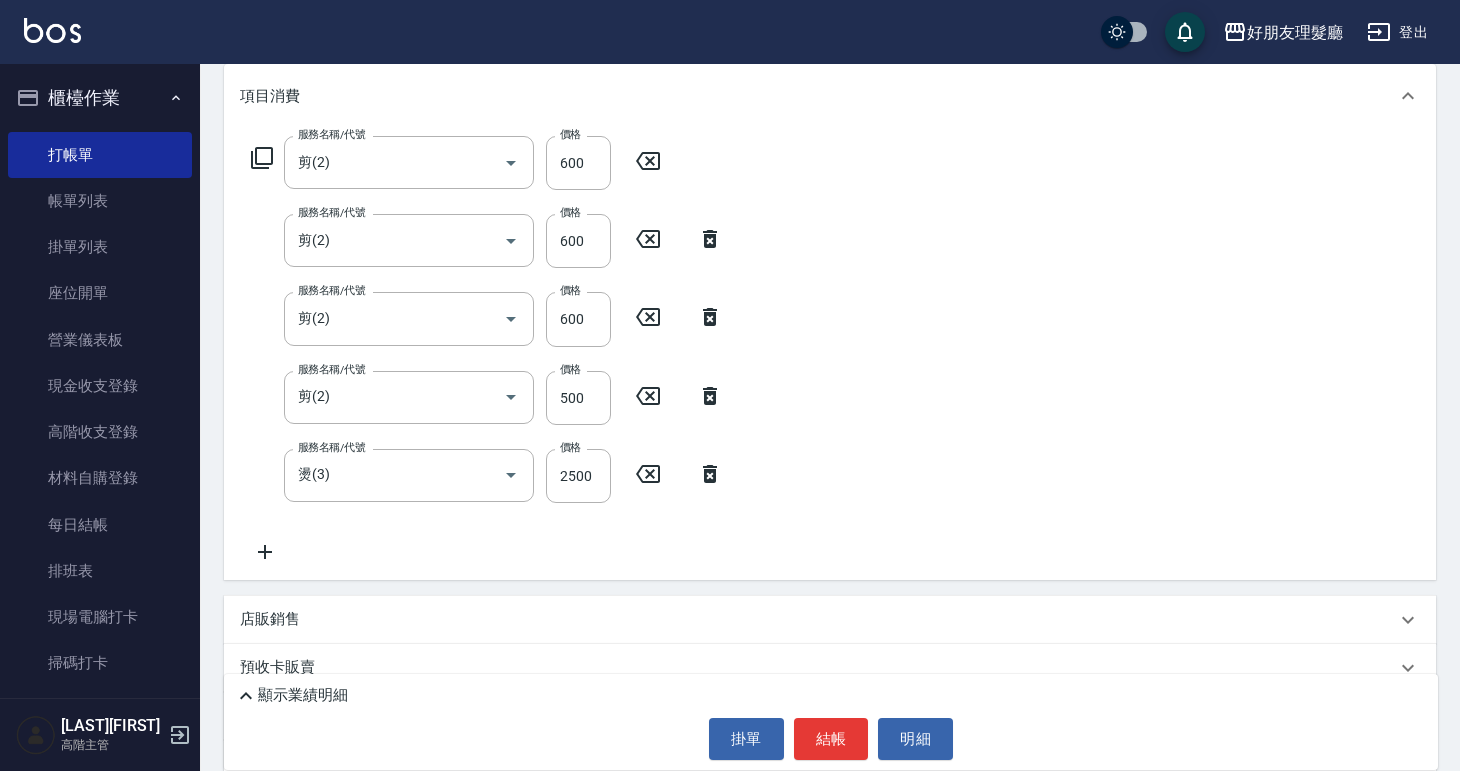 click on "服務名稱/代號 剪(2) 服務名稱/代號 價格 600 價格 服務名稱/代號 剪(2) 服務名稱/代號 價格 600 價格 服務名稱/代號 剪(2) 服務名稱/代號 價格 600 價格 服務名稱/代號 剪(2) 服務名稱/代號 價格 500 價格 服務名稱/代號 燙(3) 服務名稱/代號 價格 2500 價格" at bounding box center [830, 354] 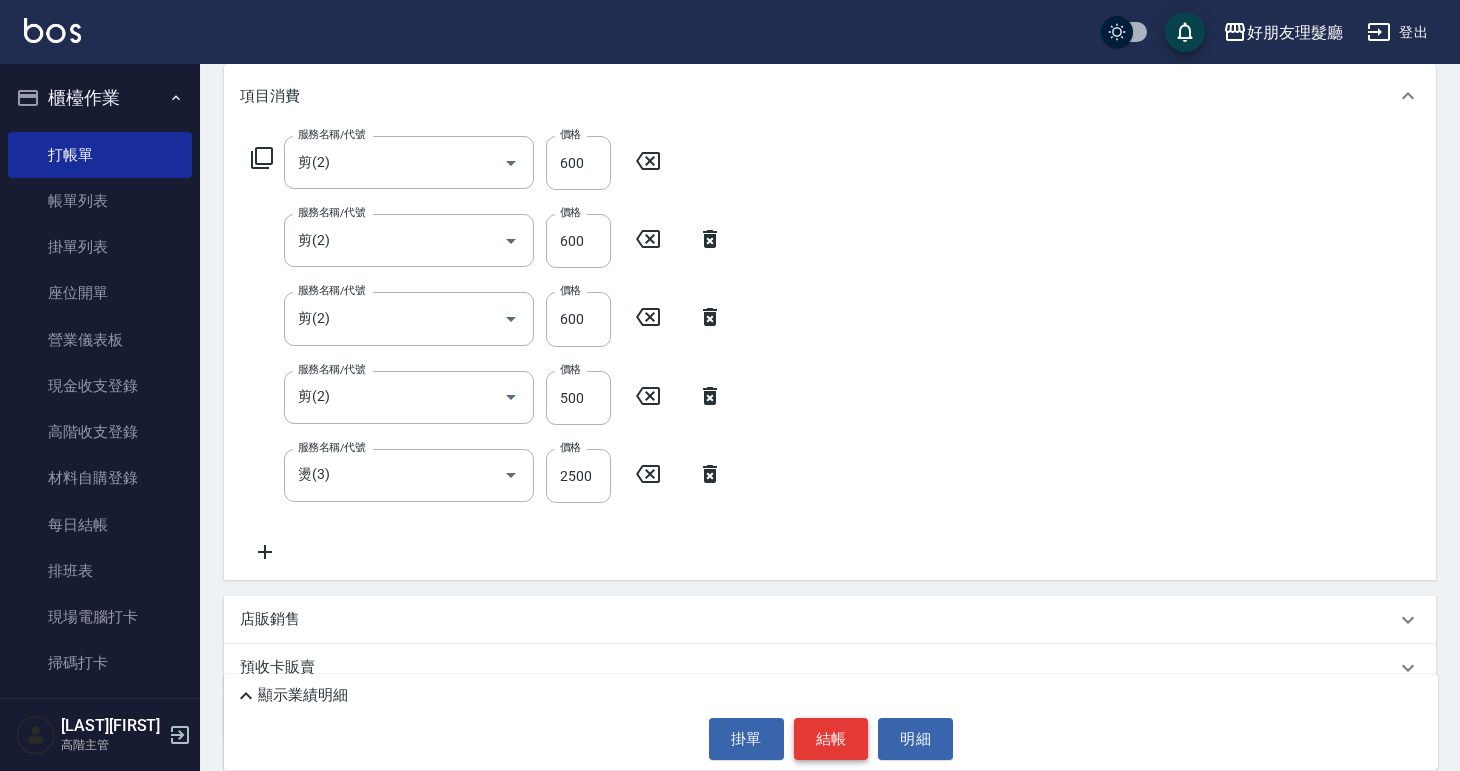 click on "結帳" at bounding box center [831, 739] 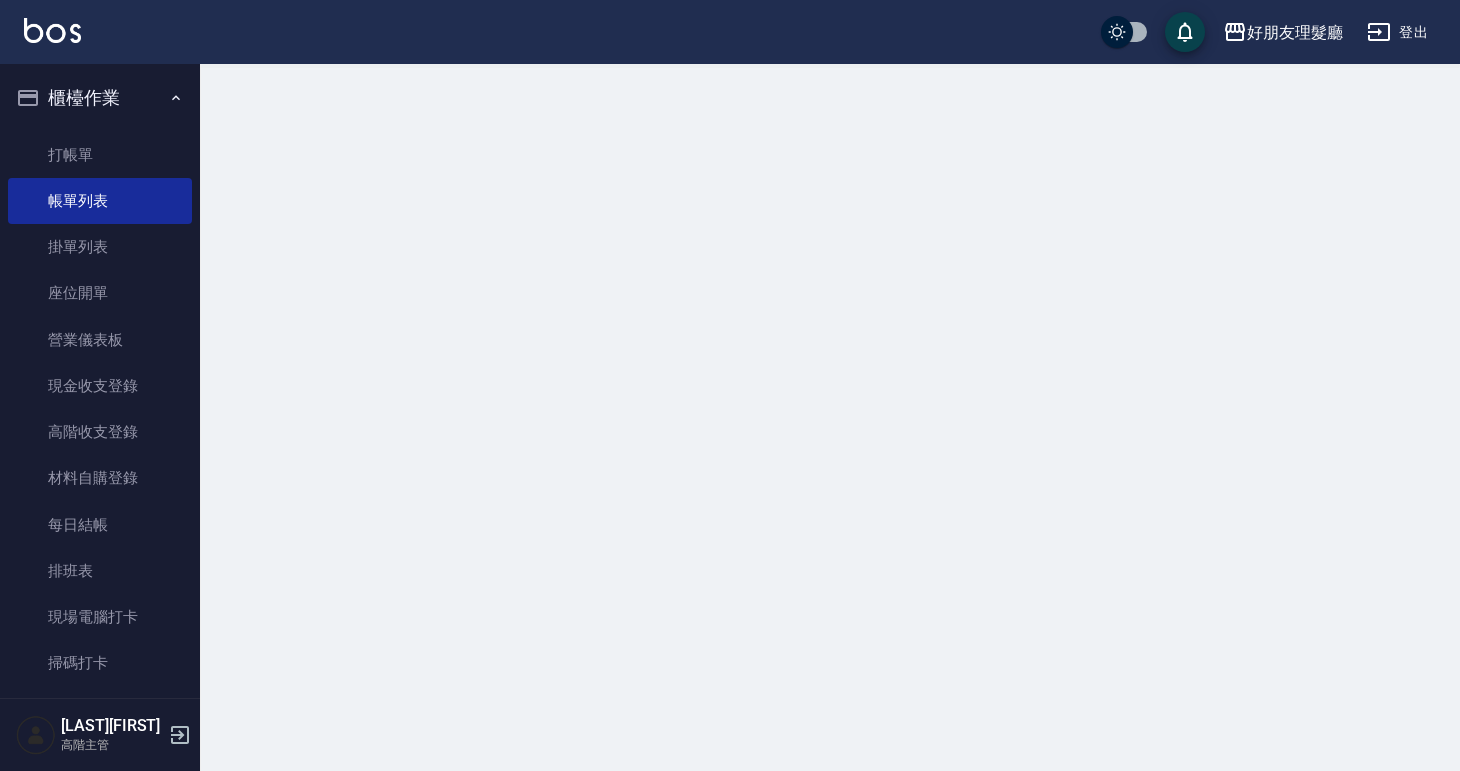 scroll, scrollTop: 0, scrollLeft: 0, axis: both 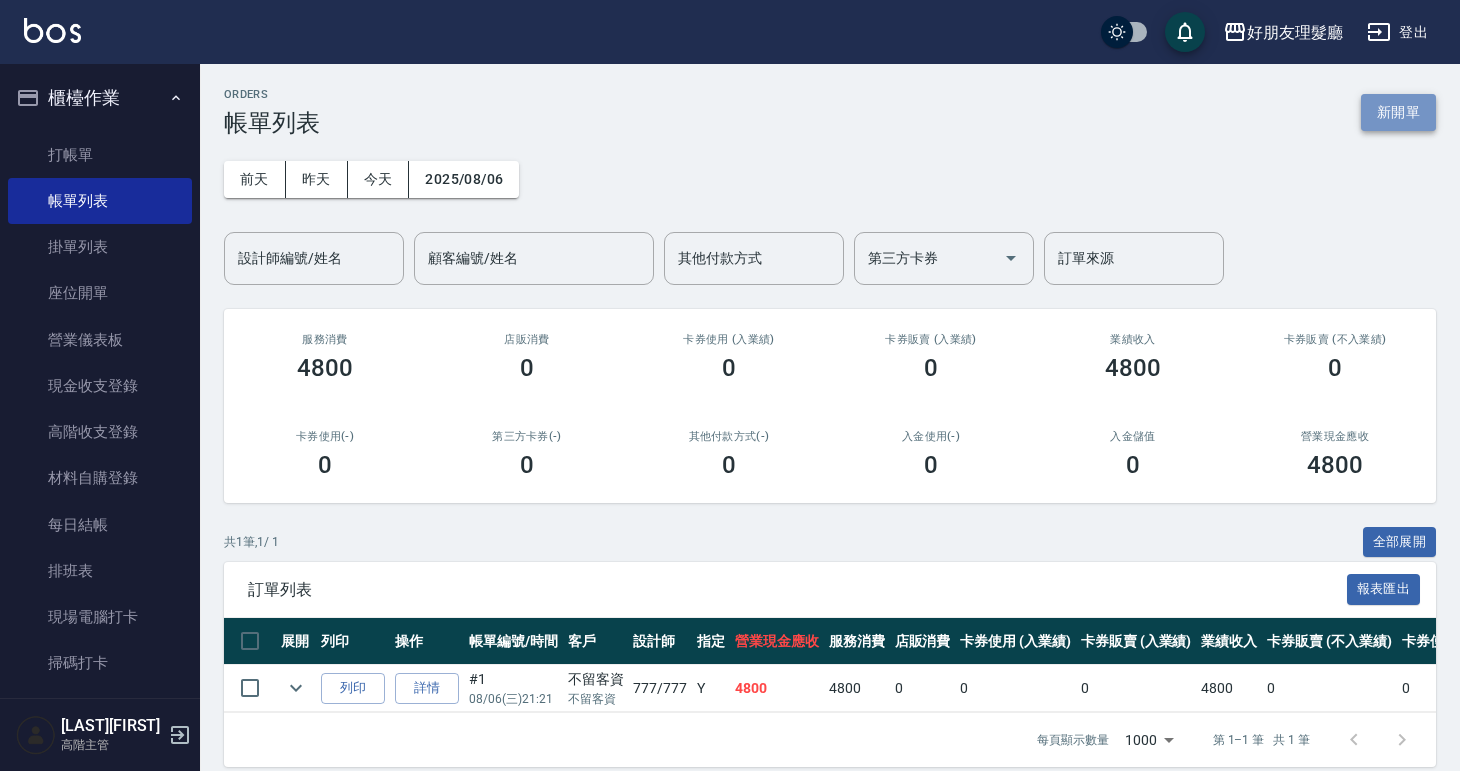 click on "新開單" at bounding box center (1398, 112) 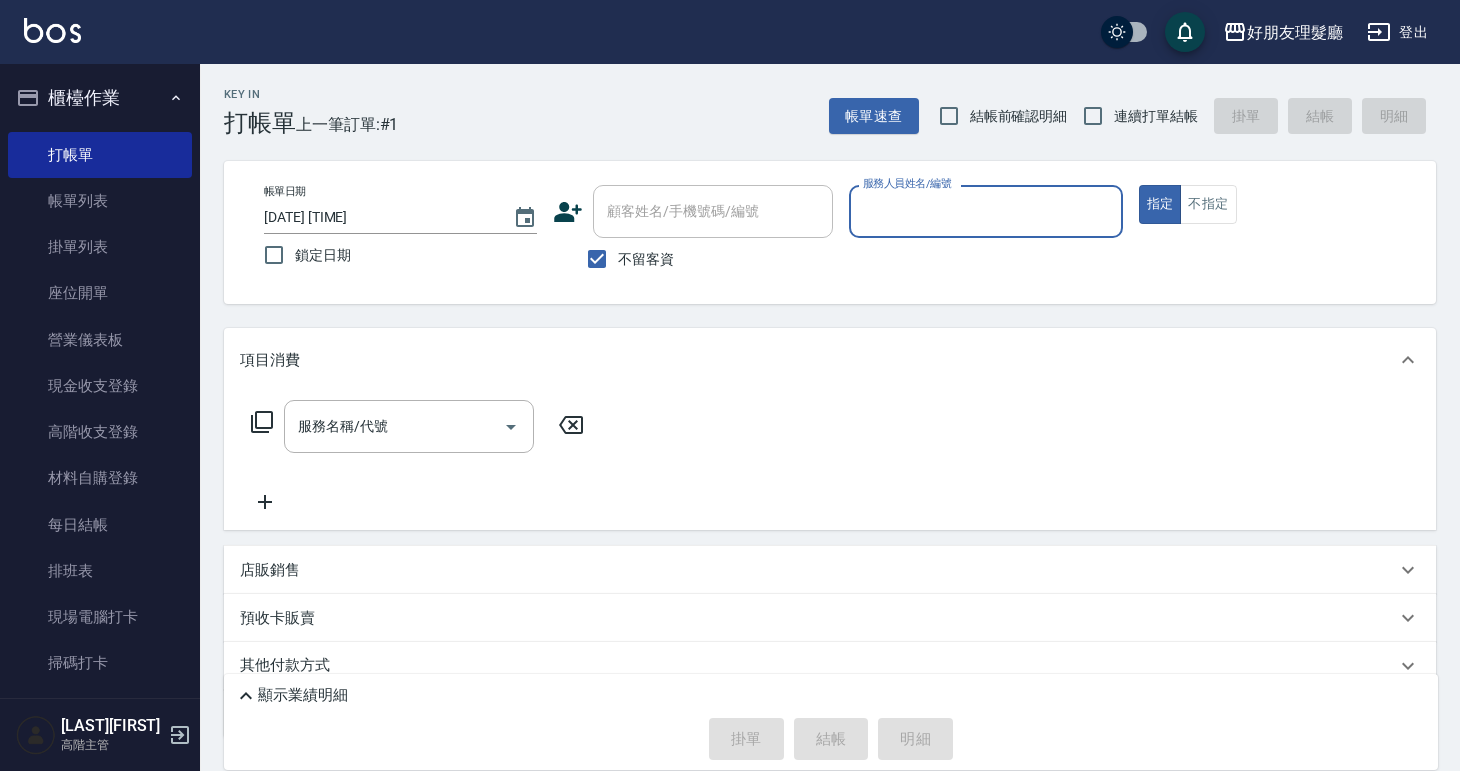 click on "服務人員姓名/編號" at bounding box center (985, 211) 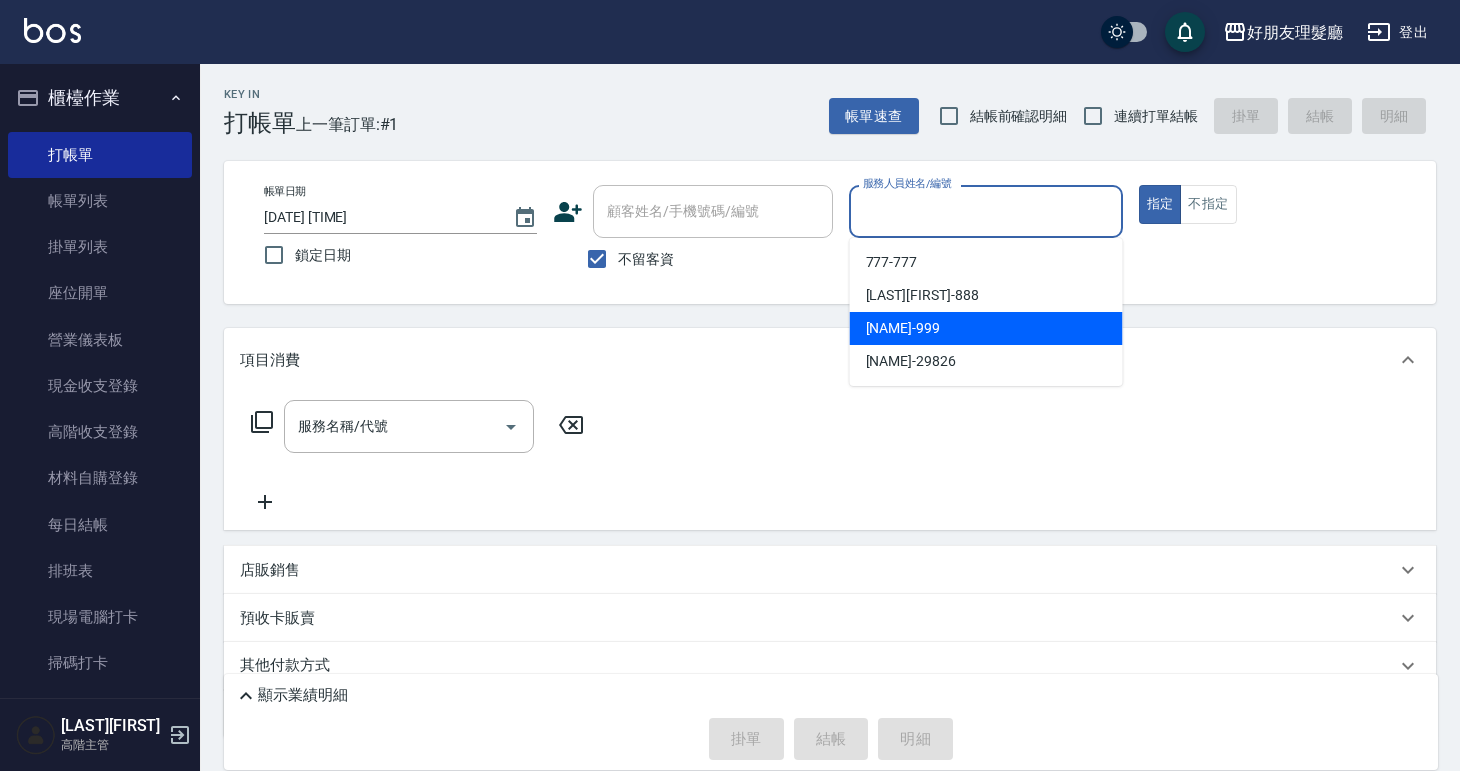 click on "[NAME] -[NUMBER]" at bounding box center (986, 328) 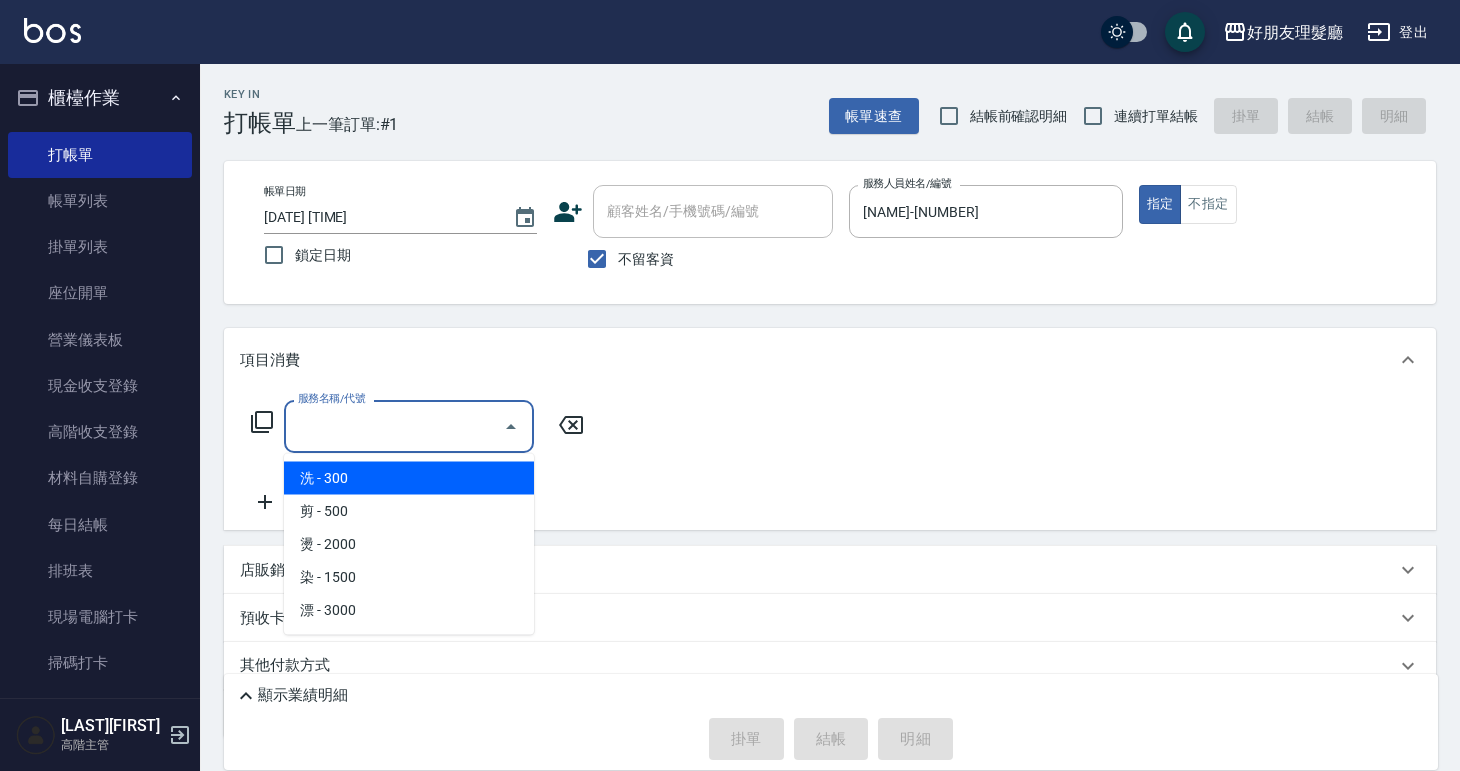 click on "服務名稱/代號" at bounding box center (394, 426) 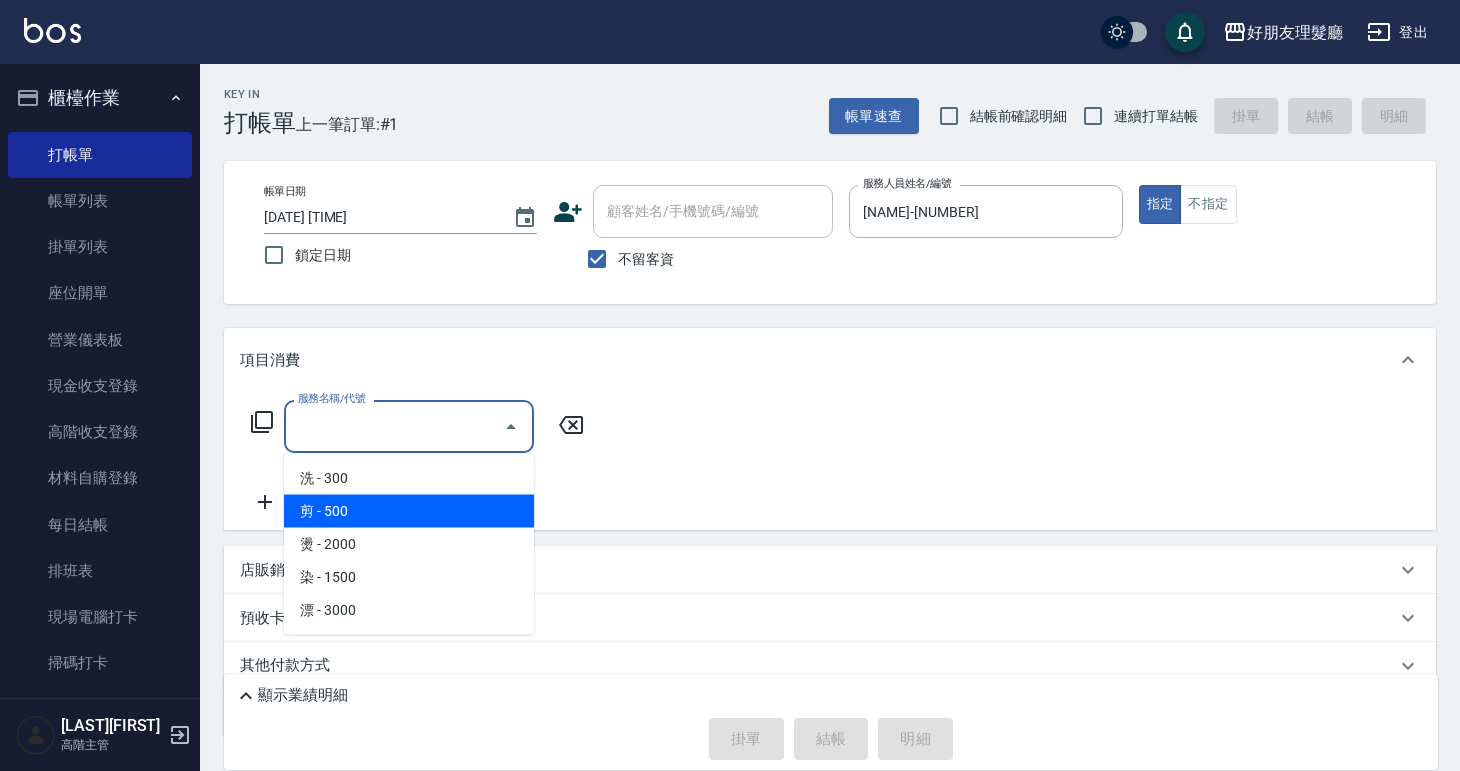 click on "剪 - 500" at bounding box center (409, 511) 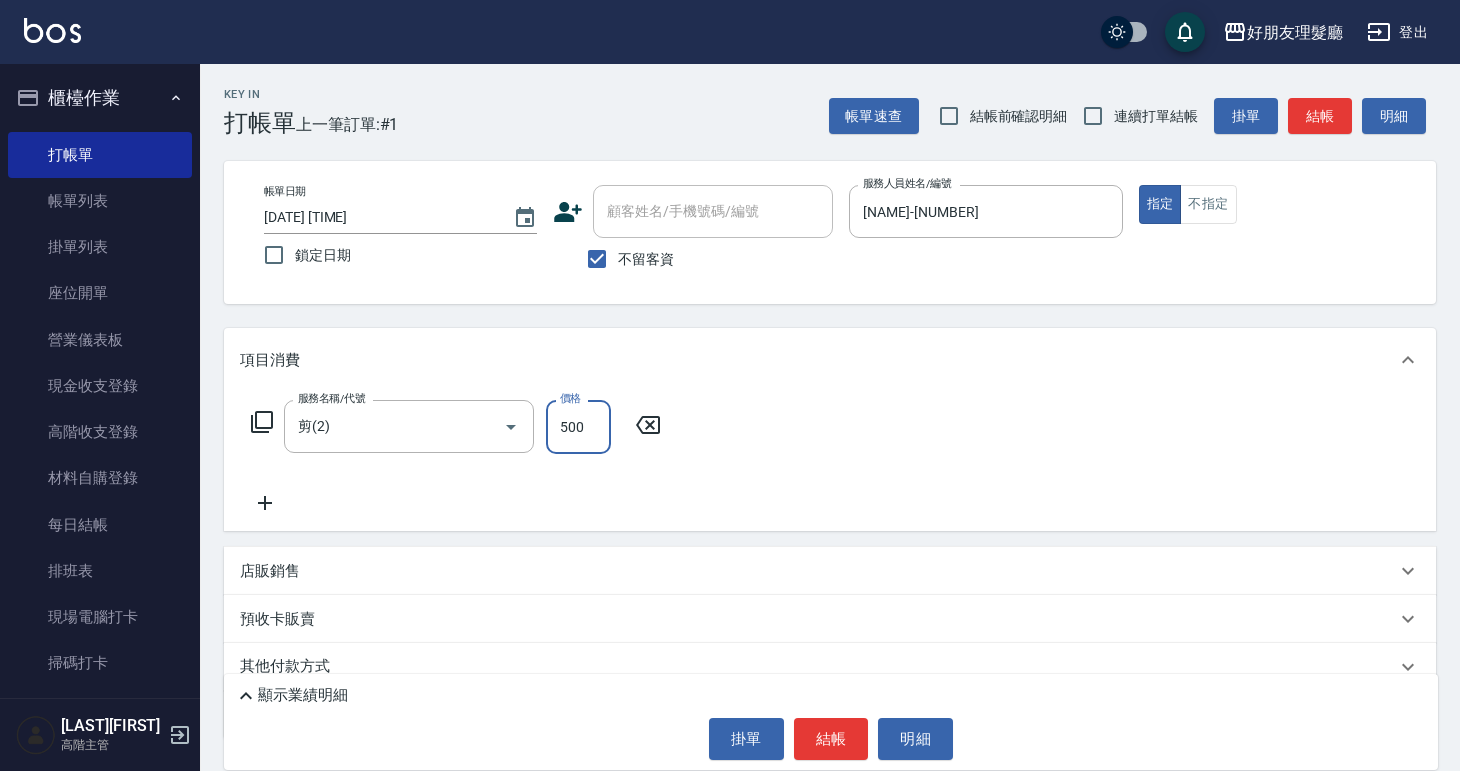 click on "500" at bounding box center [578, 427] 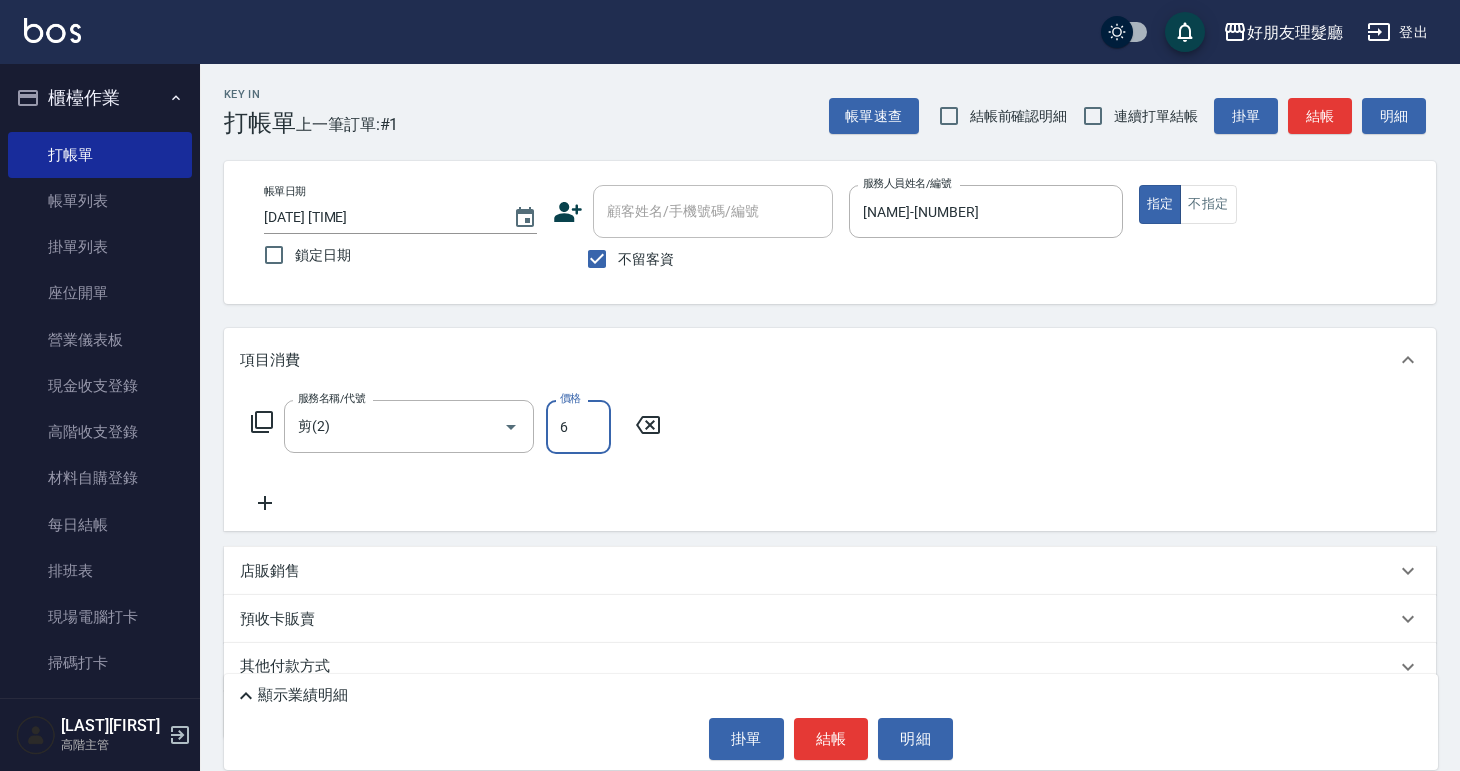 type on "600" 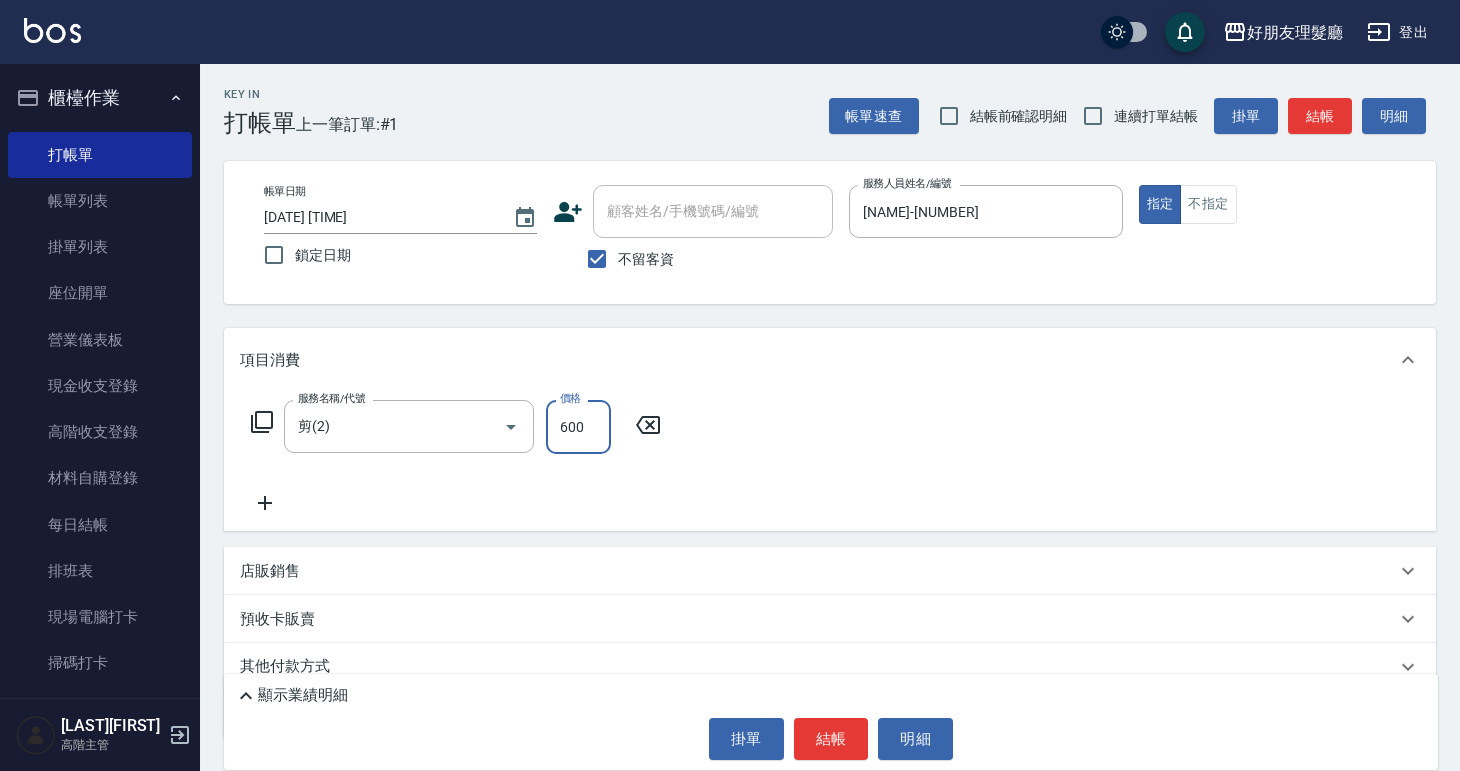 click on "結帳" at bounding box center [831, 739] 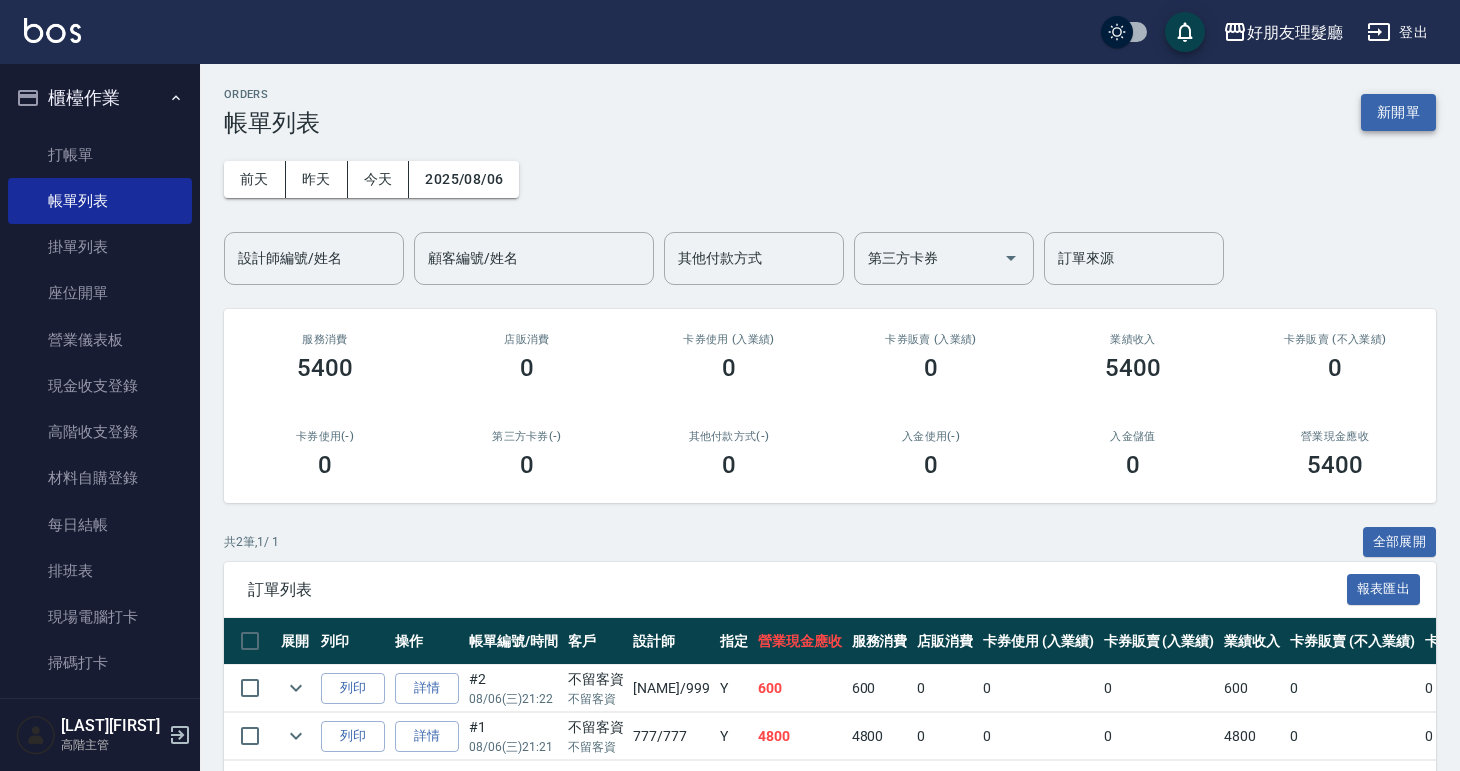 click on "新開單" at bounding box center [1398, 112] 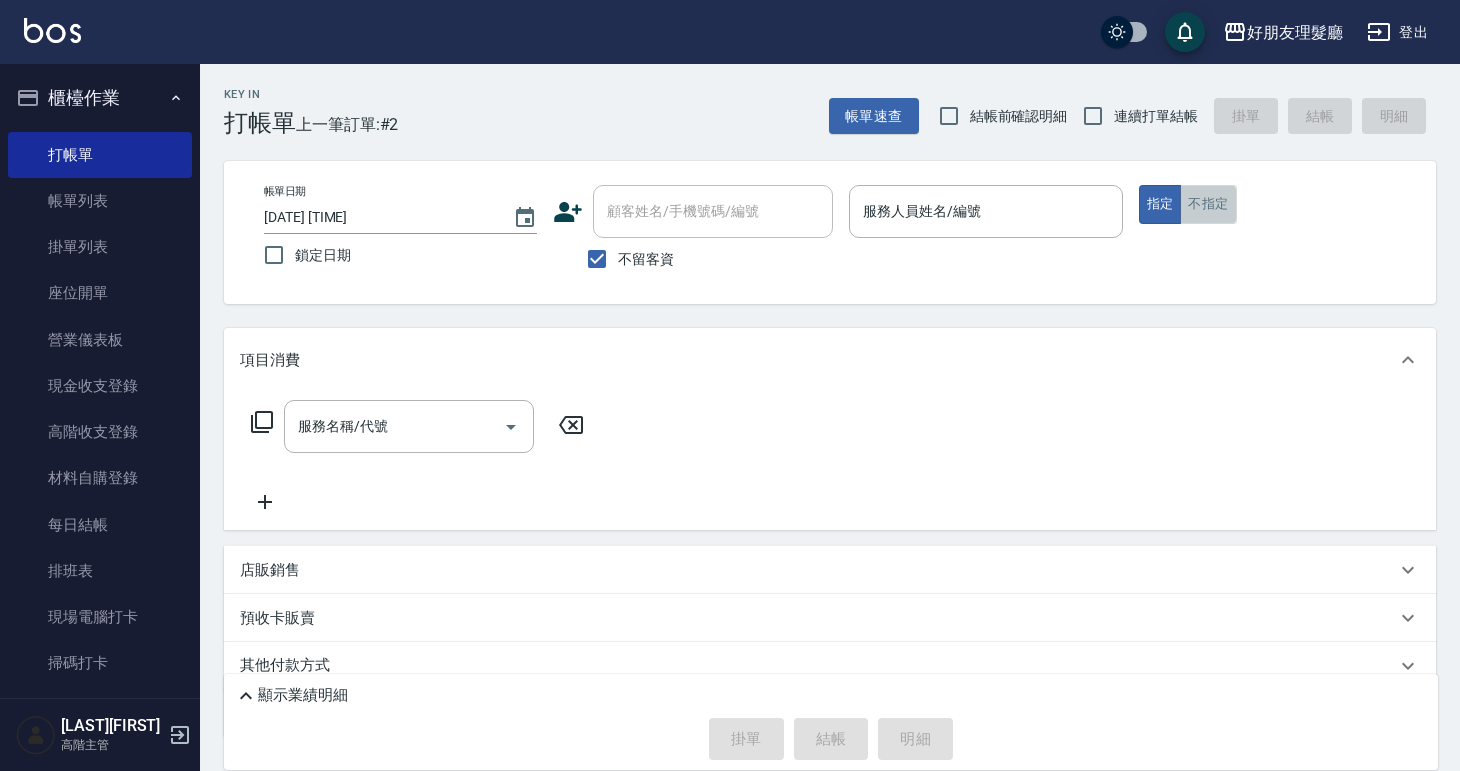 click on "不指定" at bounding box center [1208, 204] 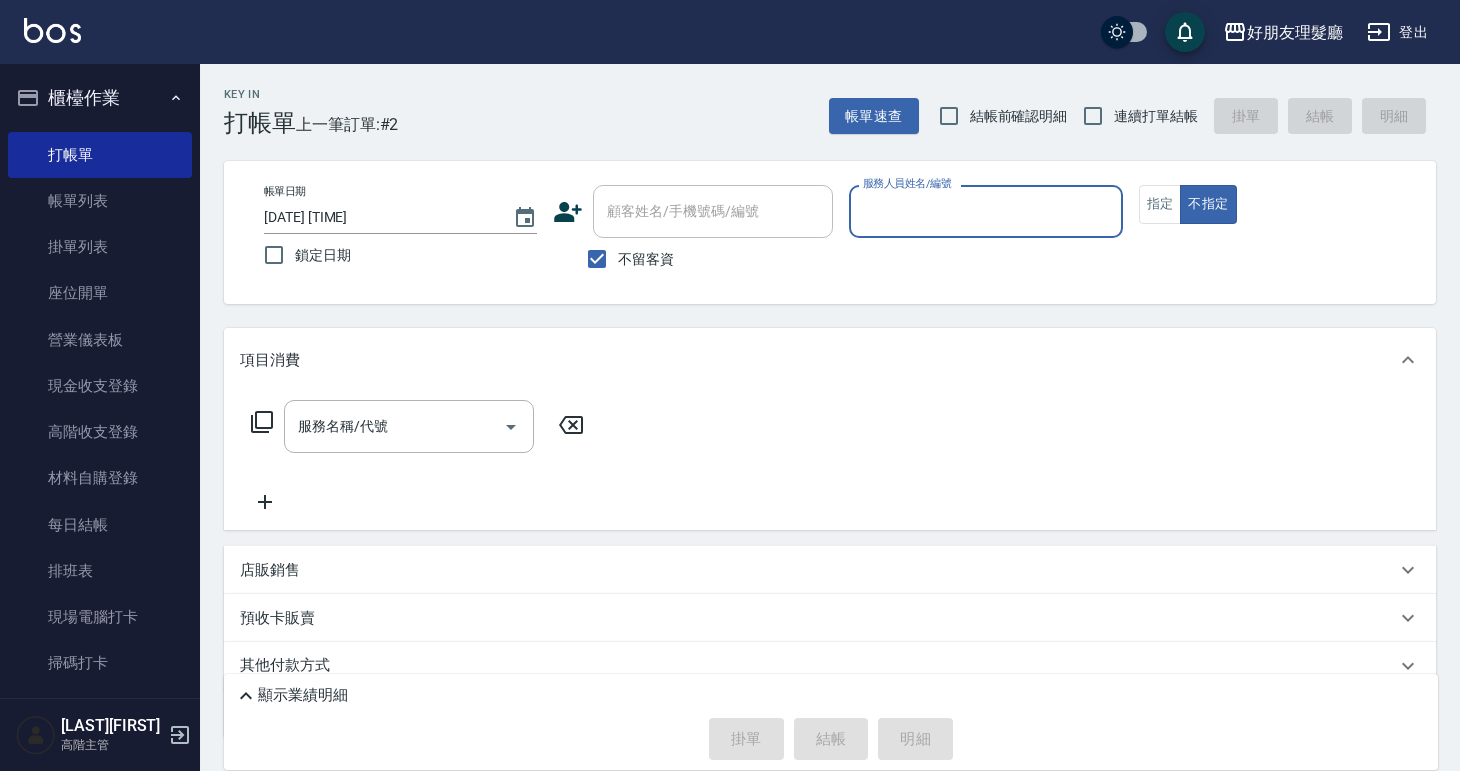 click on "服務人員姓名/編號" at bounding box center [985, 211] 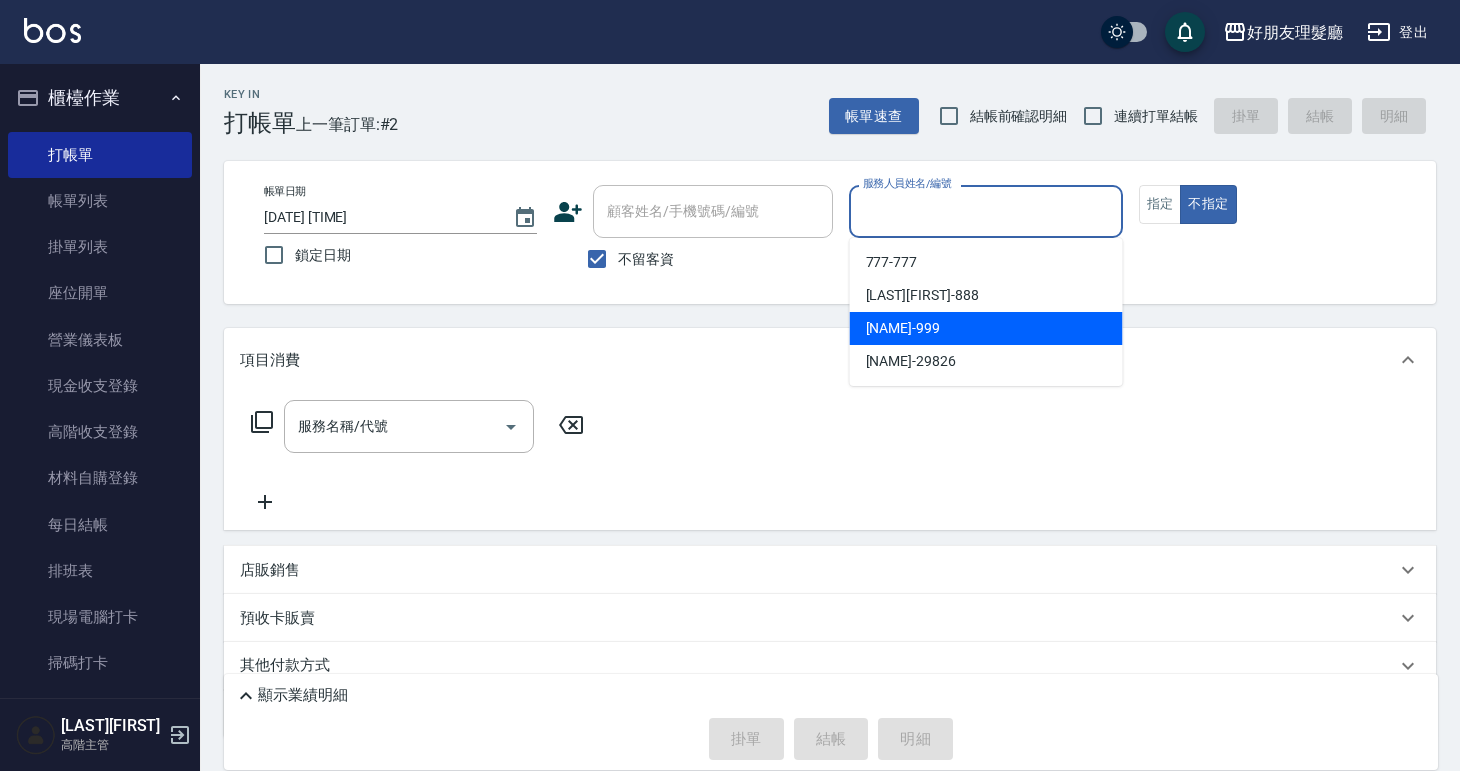 click on "[NAME] -[NUMBER]" at bounding box center (986, 328) 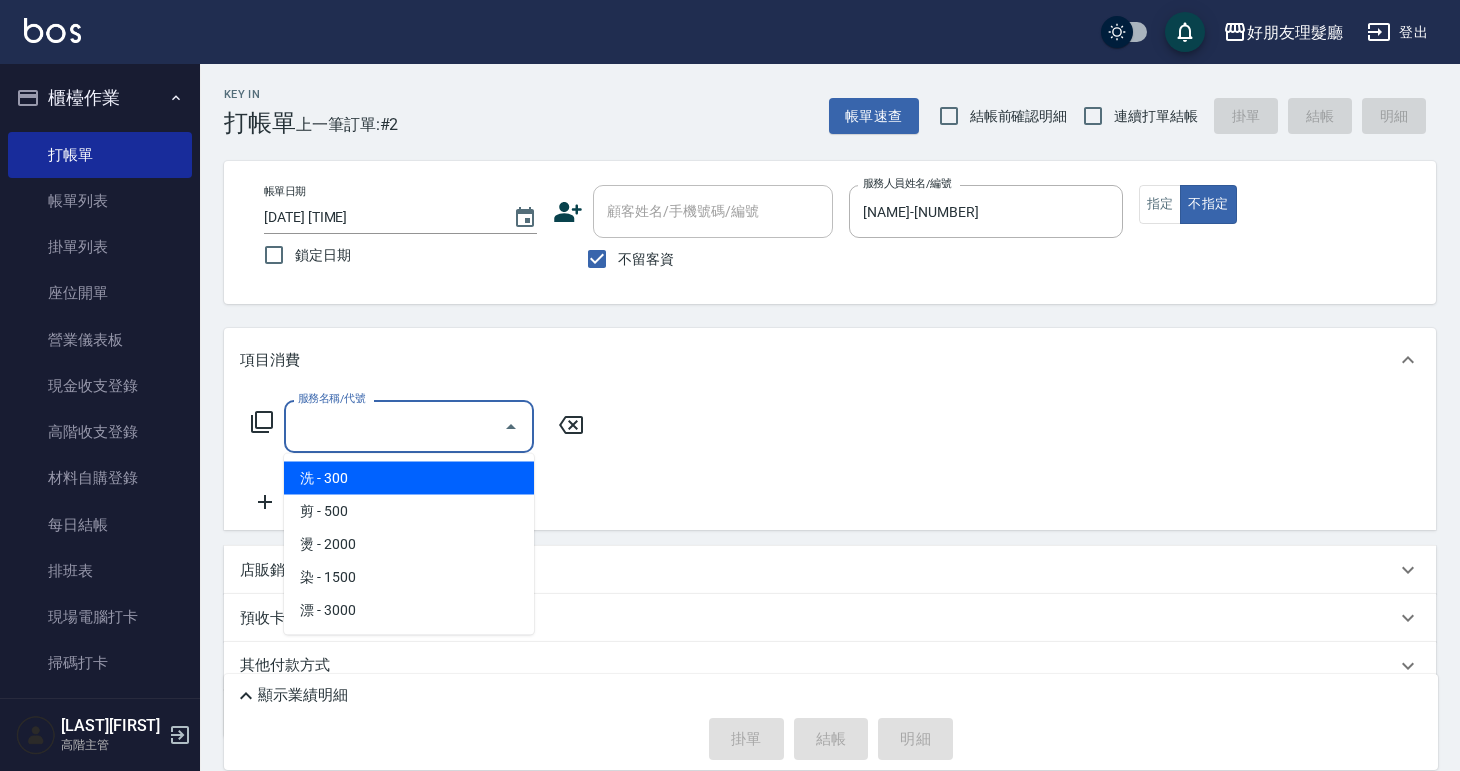 click on "服務名稱/代號" at bounding box center [394, 426] 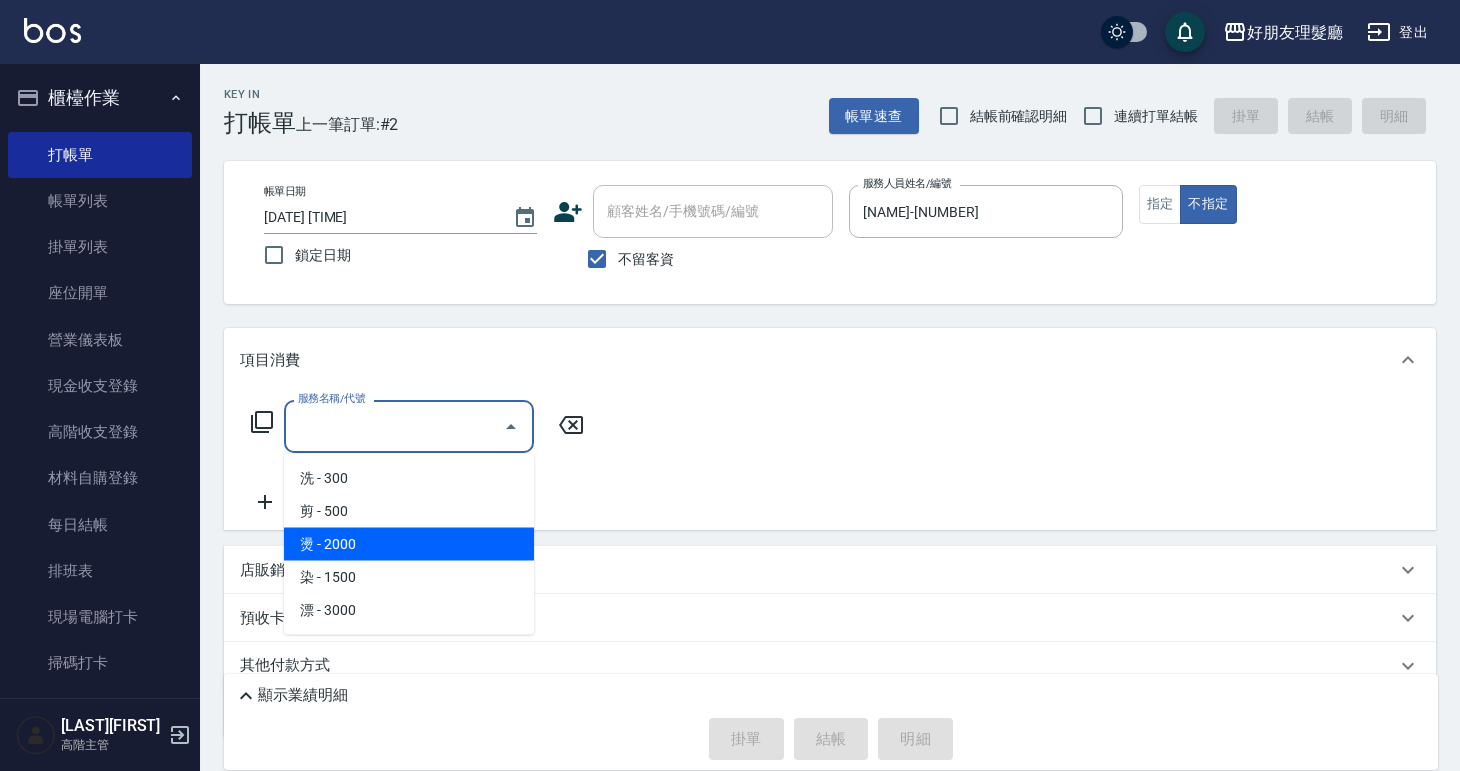 click on "燙 - 2000" at bounding box center [409, 544] 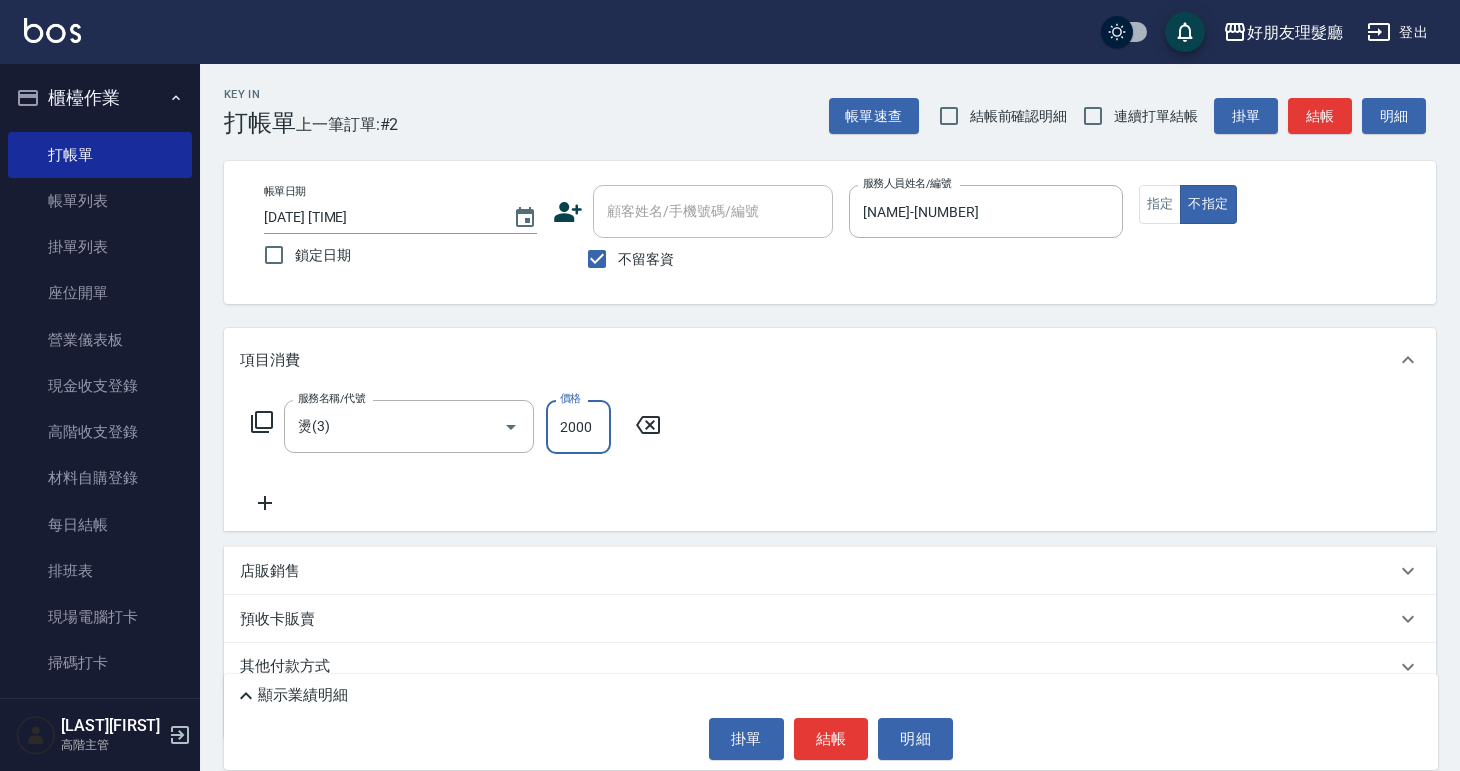 click on "2000" at bounding box center [578, 427] 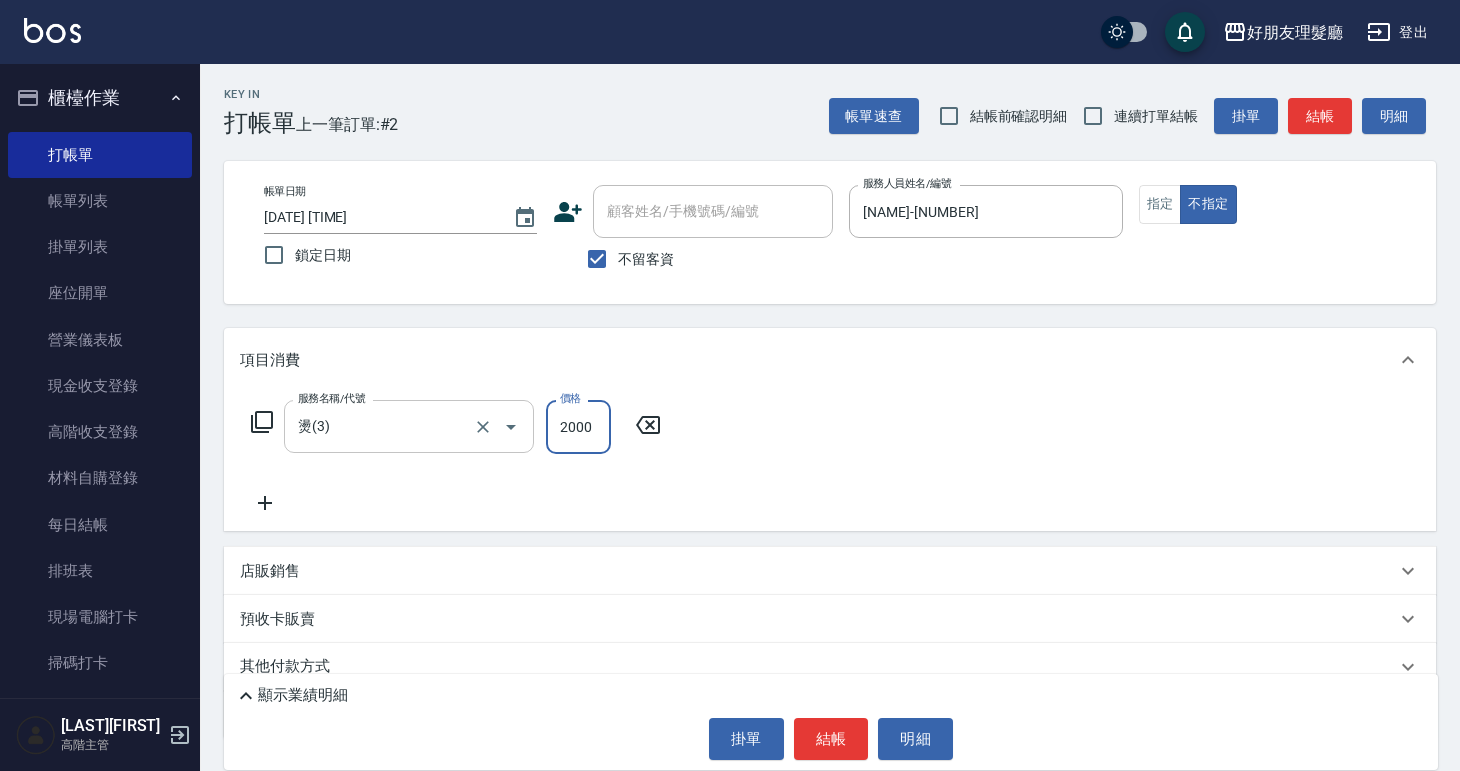 click 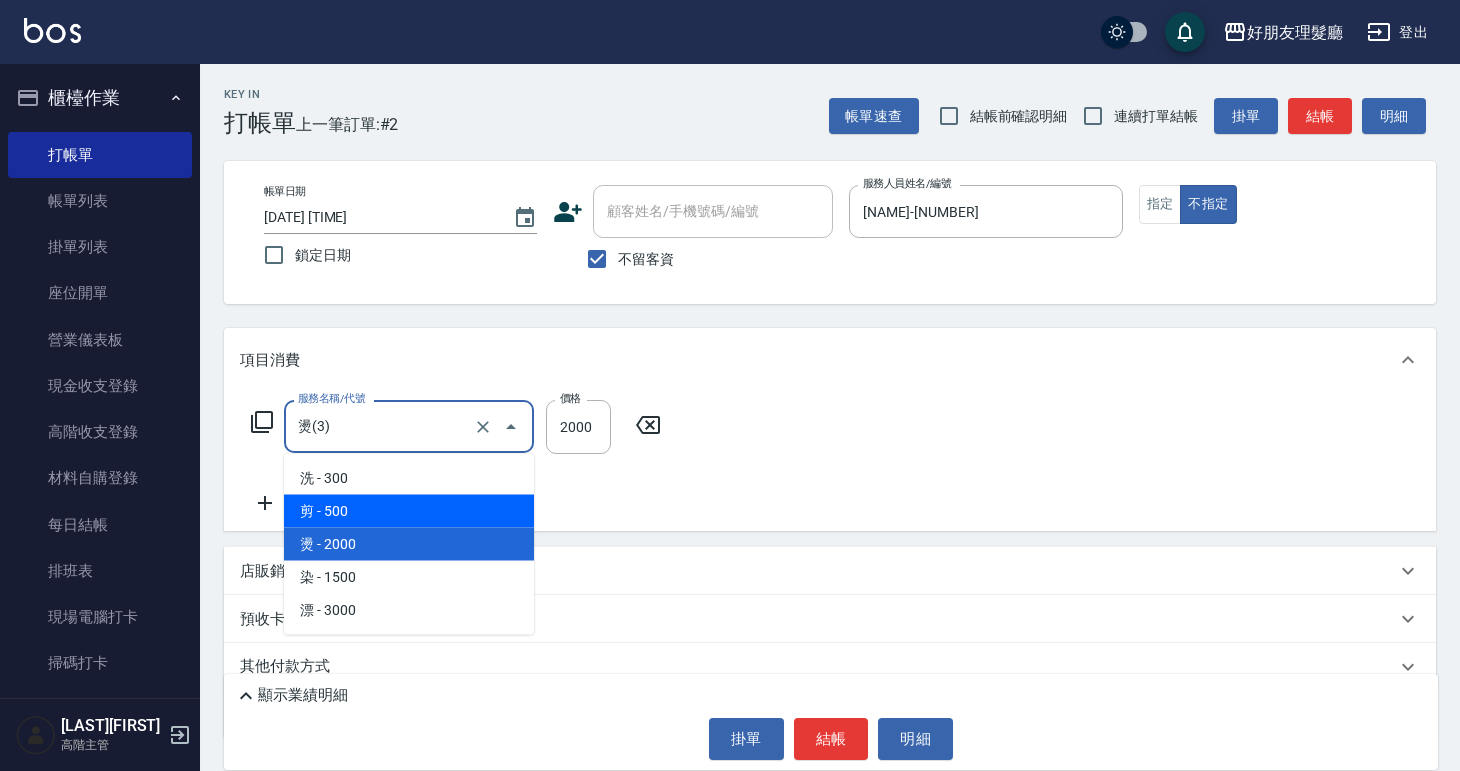 click on "剪 - 500" at bounding box center [409, 511] 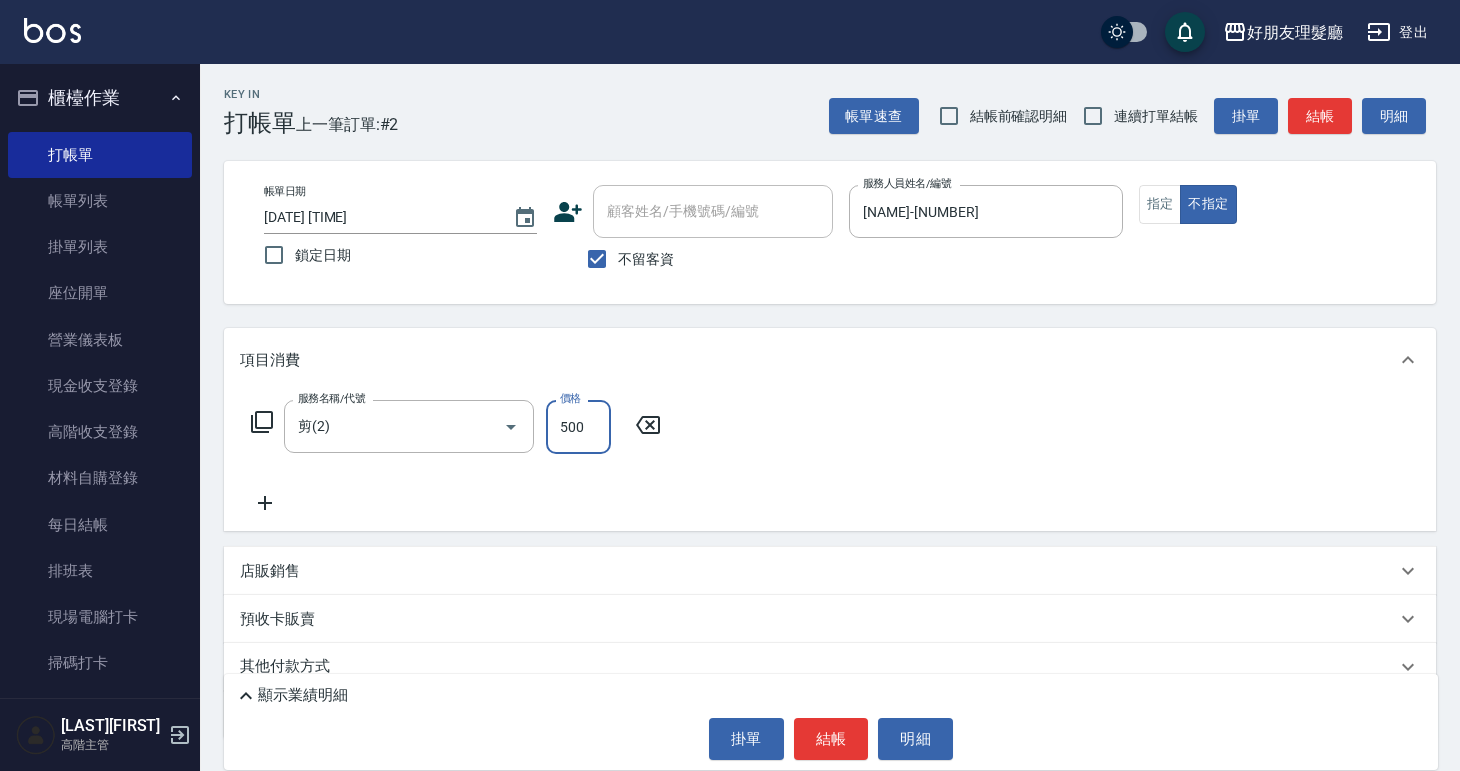 click on "500" at bounding box center (578, 427) 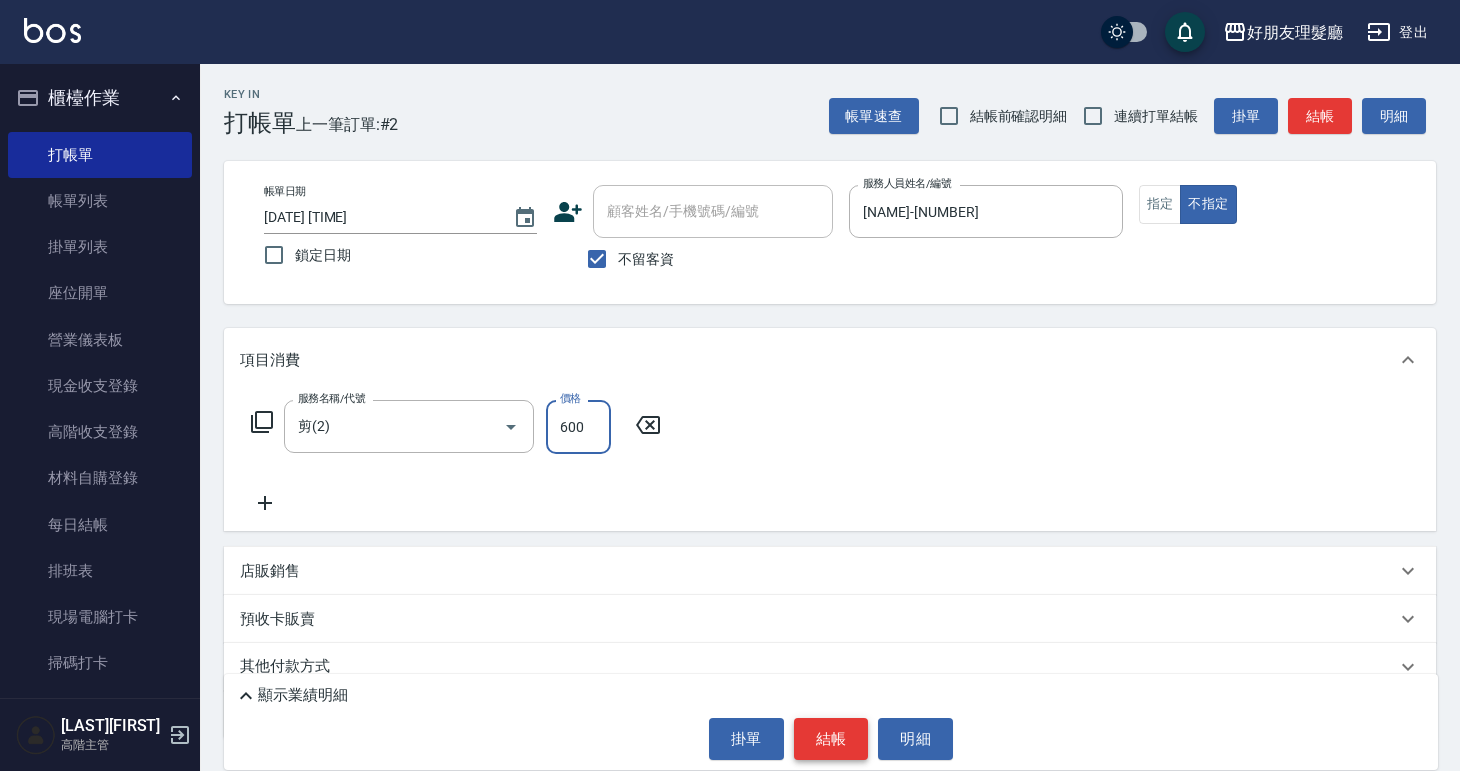 type on "600" 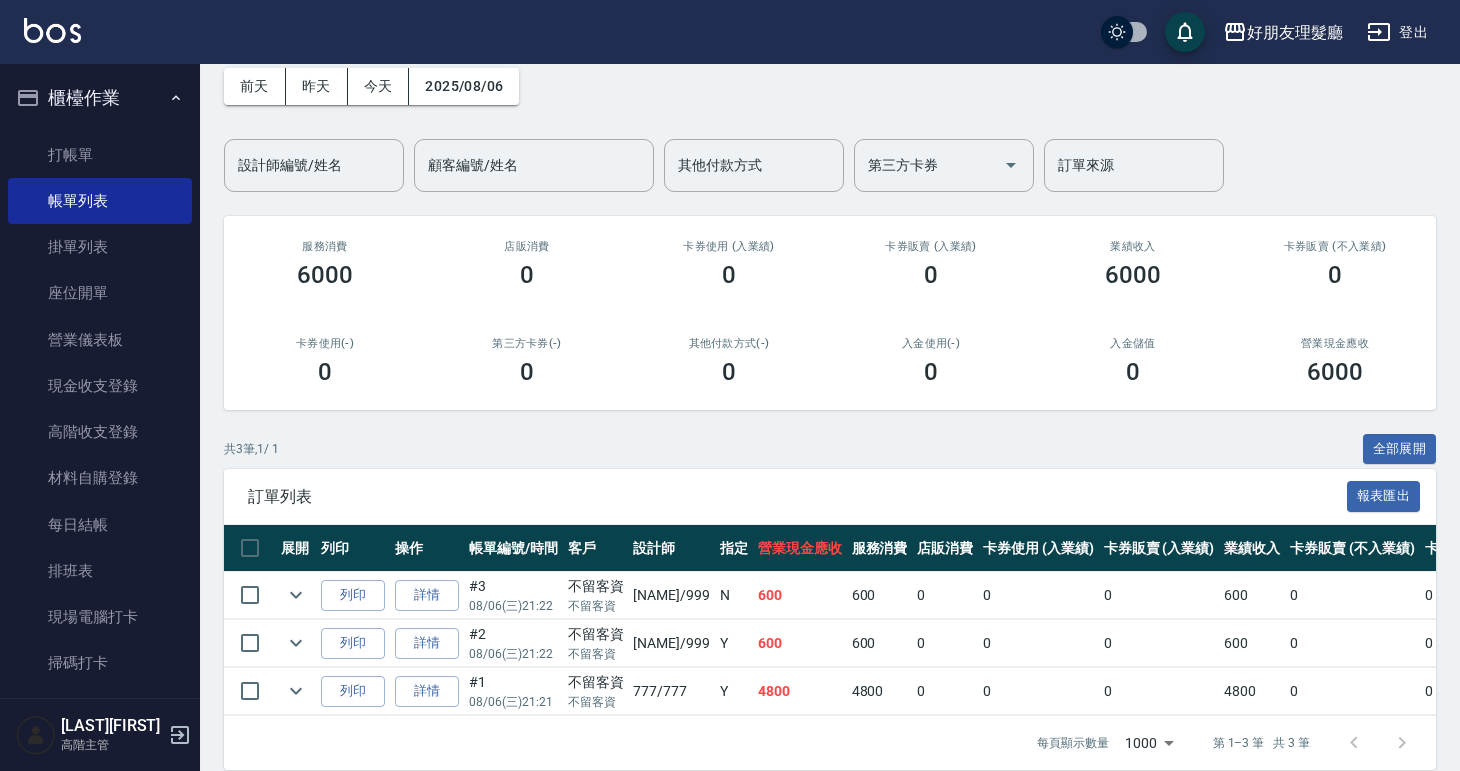scroll, scrollTop: 92, scrollLeft: 0, axis: vertical 